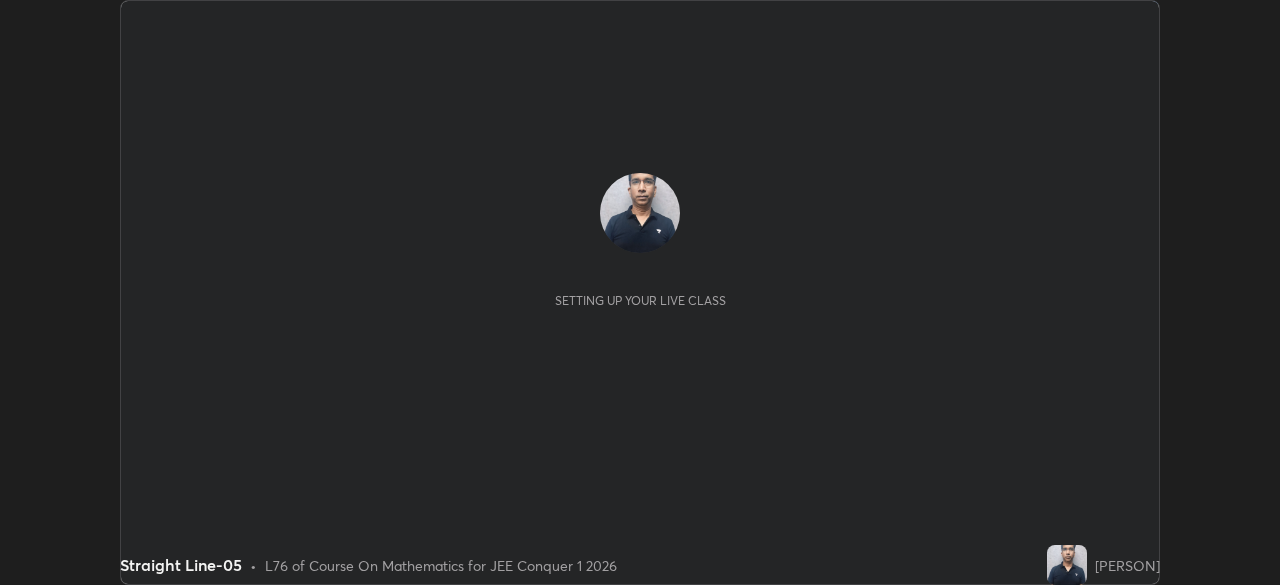 scroll, scrollTop: 0, scrollLeft: 0, axis: both 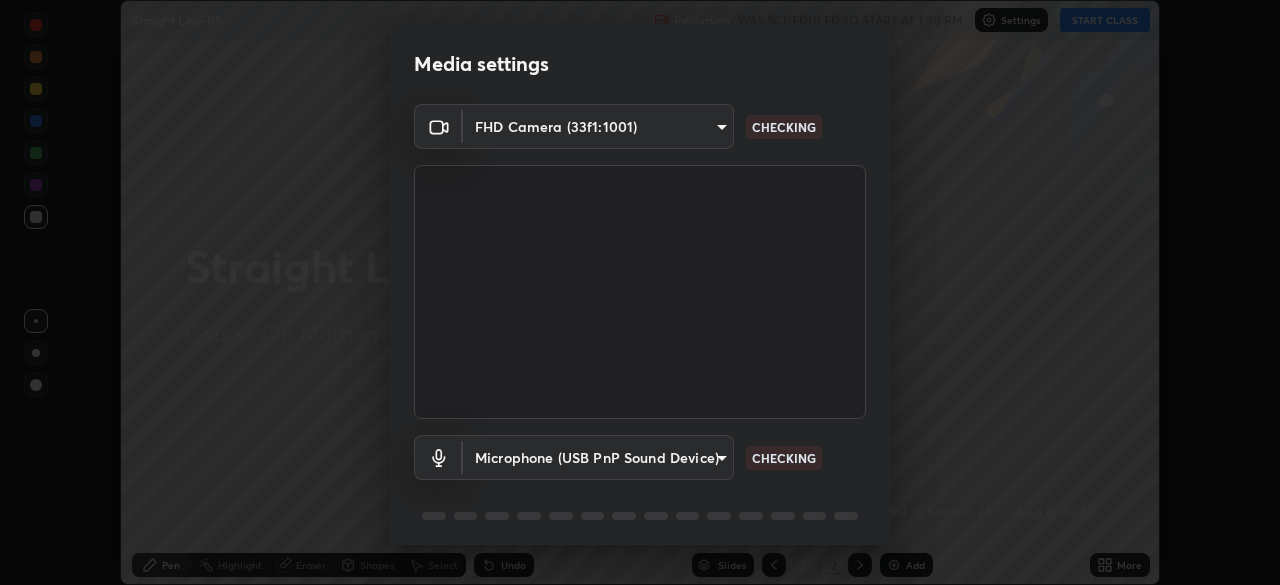 type on "23c9aa11fd00248c32d6b1de5315ccb1735a7b25f34c5c1293916a7f1515c7c3" 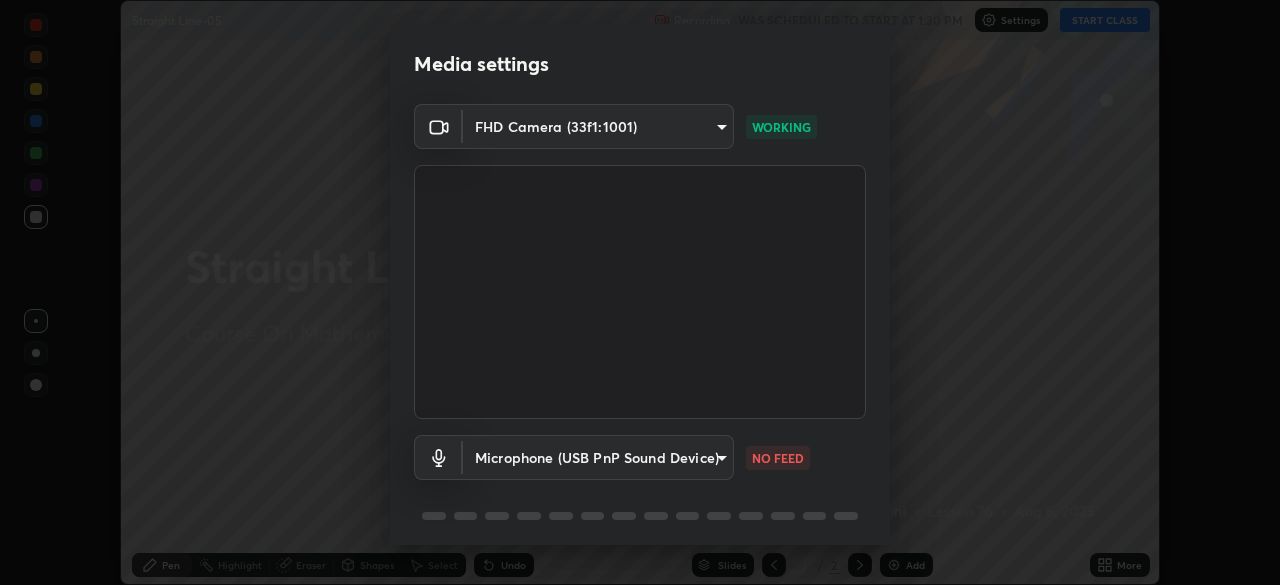 click on "Erase all Straight Line-05 Recording WAS SCHEDULED TO START AT  1:30 PM Settings START CLASS Setting up your live class Straight Line-05 • L76 of Course On Mathematics for JEE Conquer 1 2026 [PERSON] Pen Highlight Eraser Shapes Select Undo Slides 2 / 2 Add More No doubts shared Encourage your learners to ask a doubt for better clarity Report an issue Reason for reporting Buffering Chat not working Audio - Video sync issue Educator video quality low ​ Attach an image Report Media settings FHD Camera (33f1:1001) 23c9aa11fd00248c32d6b1de5315ccb1735a7b25f34c5c1293916a7f1515c7c3 WORKING Microphone (USB PnP Sound Device) f1166f24eccd168c6c1cef7b49d90bbd1d89aaef19be71062907ffe38a1238b4 NO FEED 1 / 5 Next" at bounding box center (640, 292) 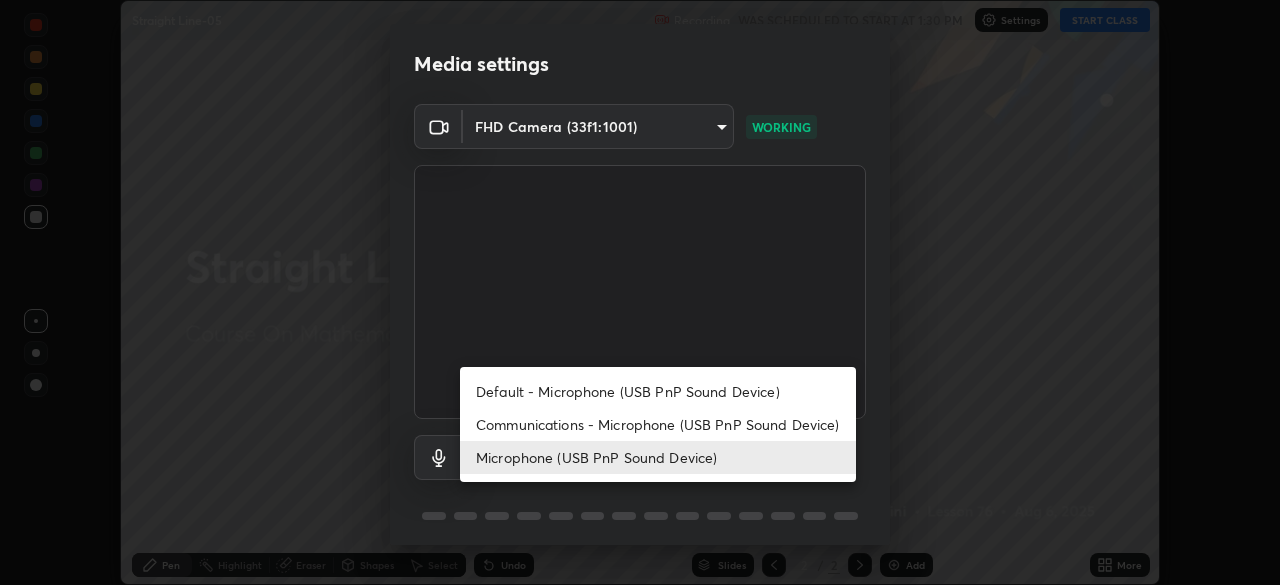 click on "Communications - Microphone (USB PnP Sound Device)" at bounding box center [658, 424] 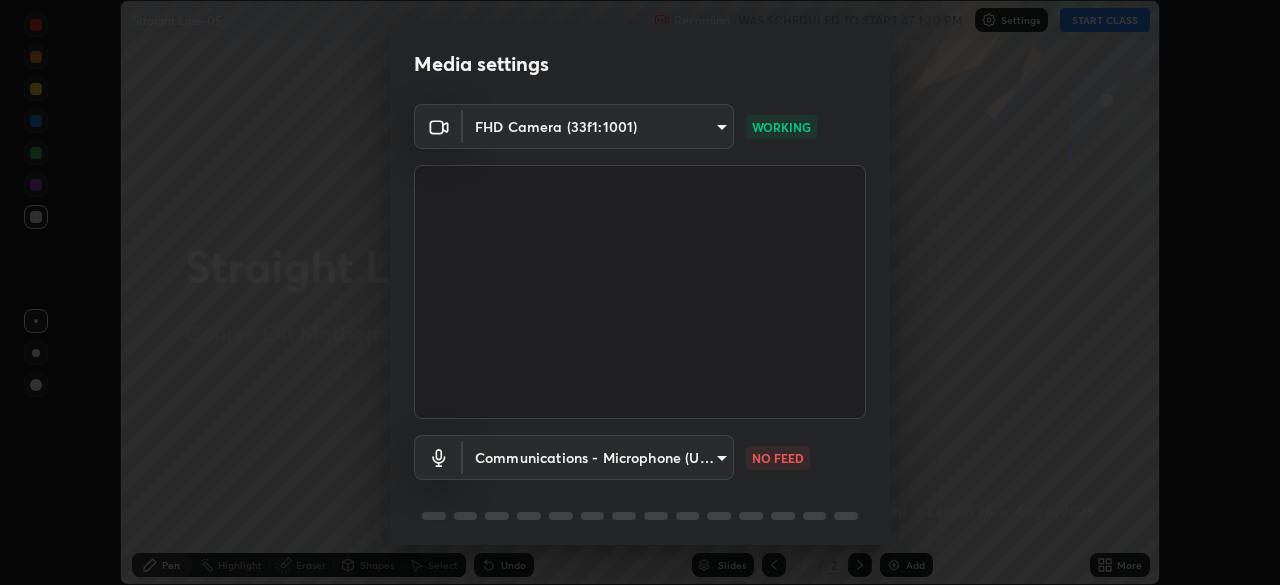 type on "communications" 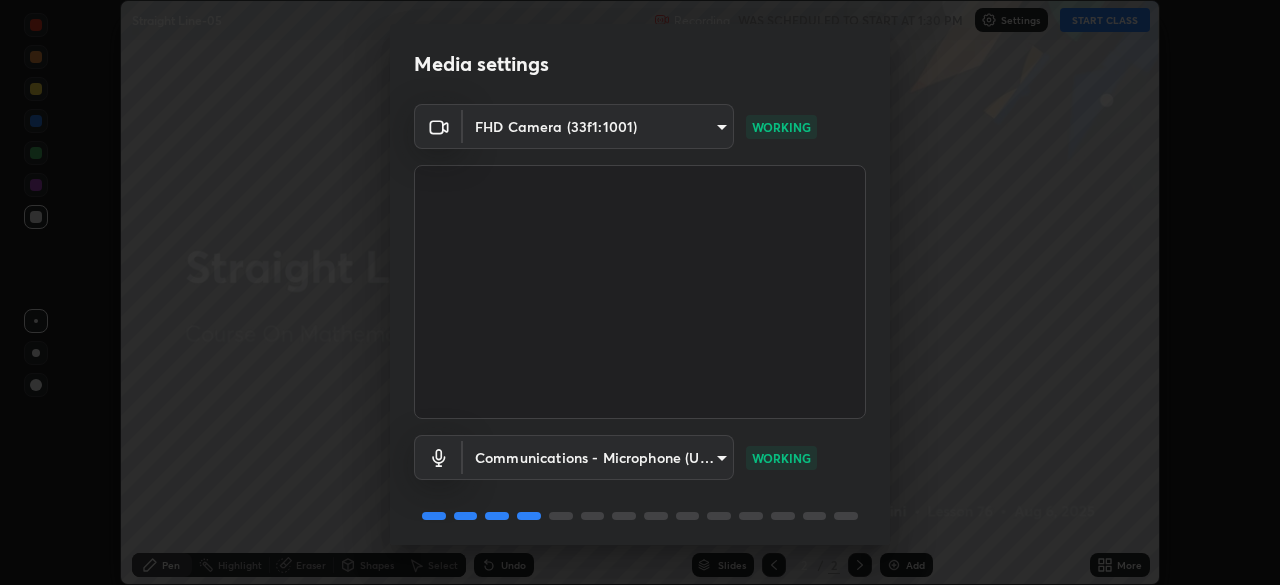 scroll, scrollTop: 71, scrollLeft: 0, axis: vertical 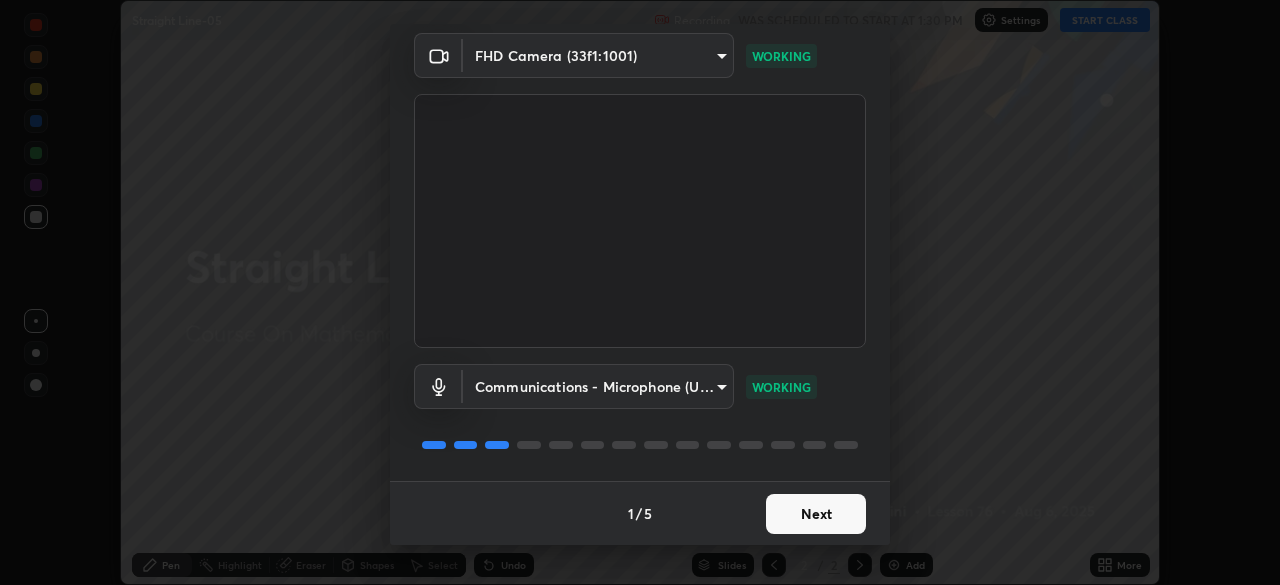 click on "Next" at bounding box center (816, 514) 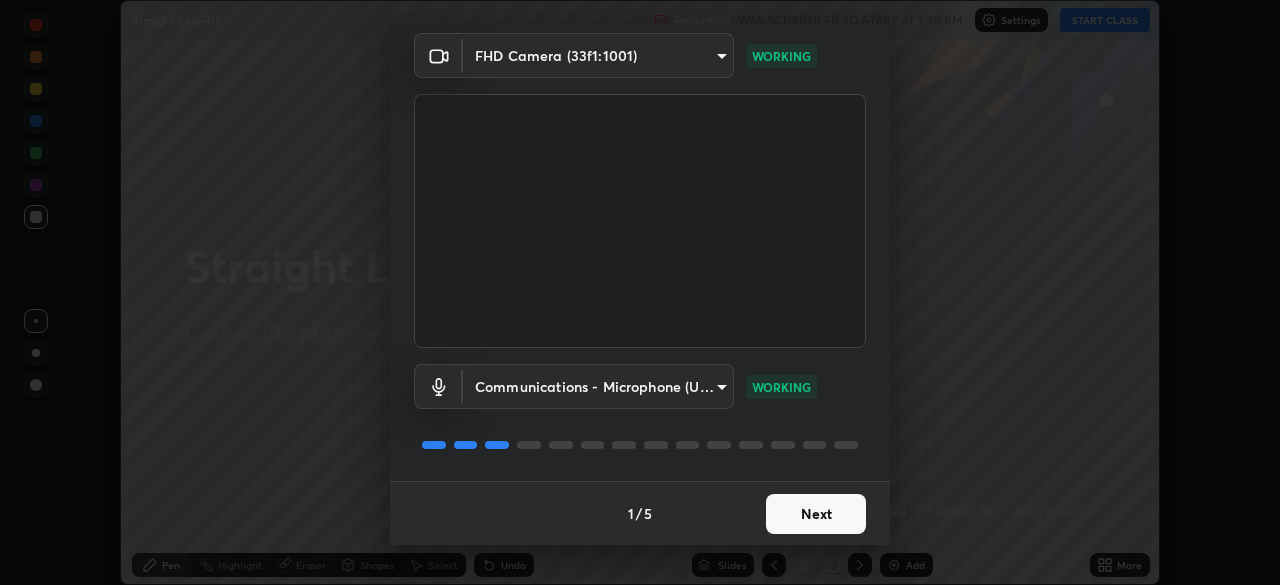 scroll, scrollTop: 0, scrollLeft: 0, axis: both 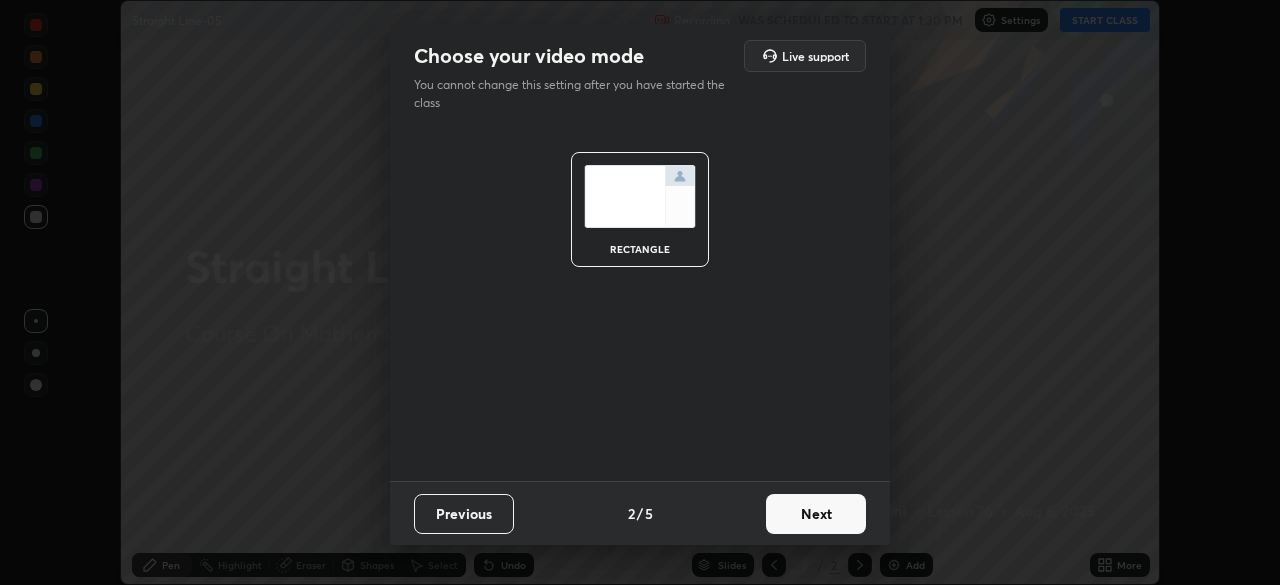 click on "Next" at bounding box center (816, 514) 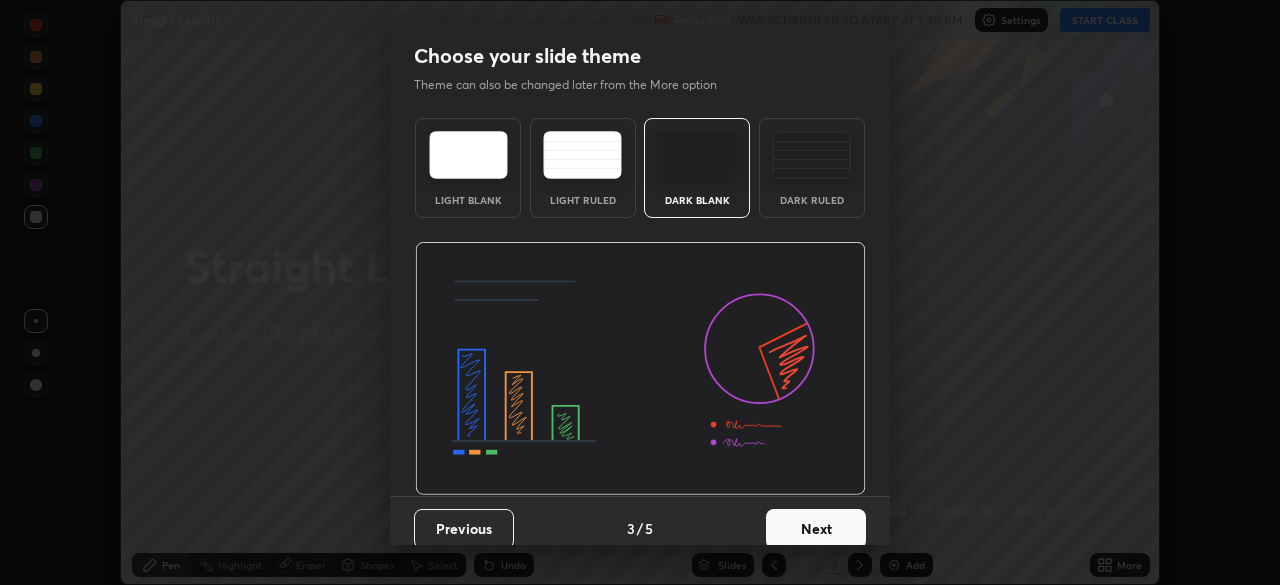 click on "Next" at bounding box center [816, 529] 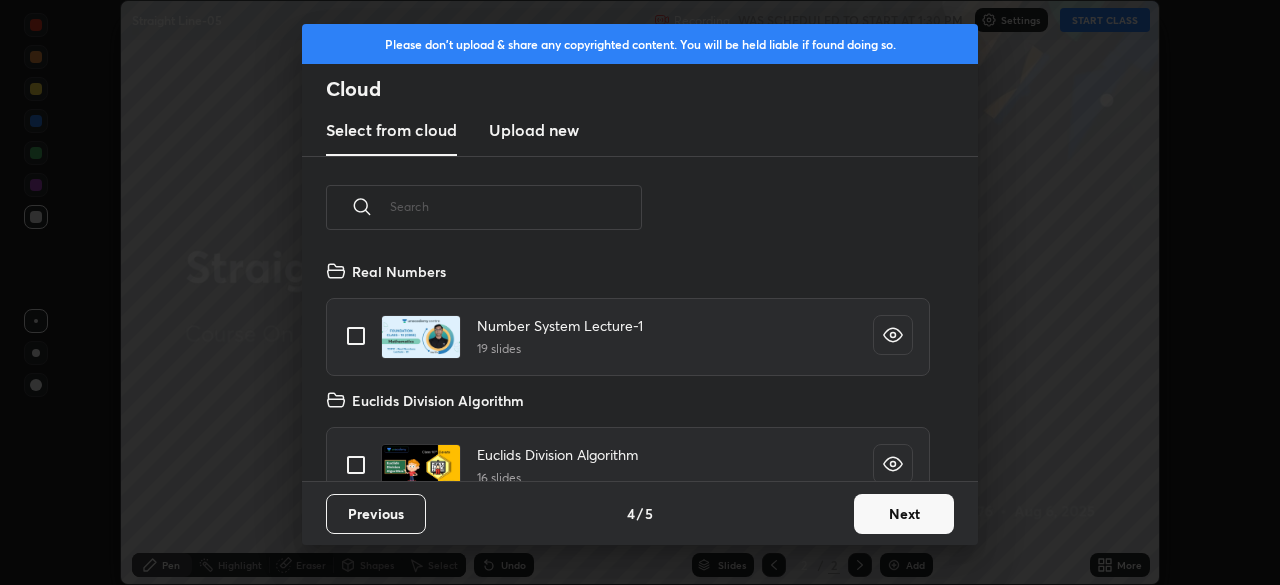 scroll, scrollTop: 7, scrollLeft: 11, axis: both 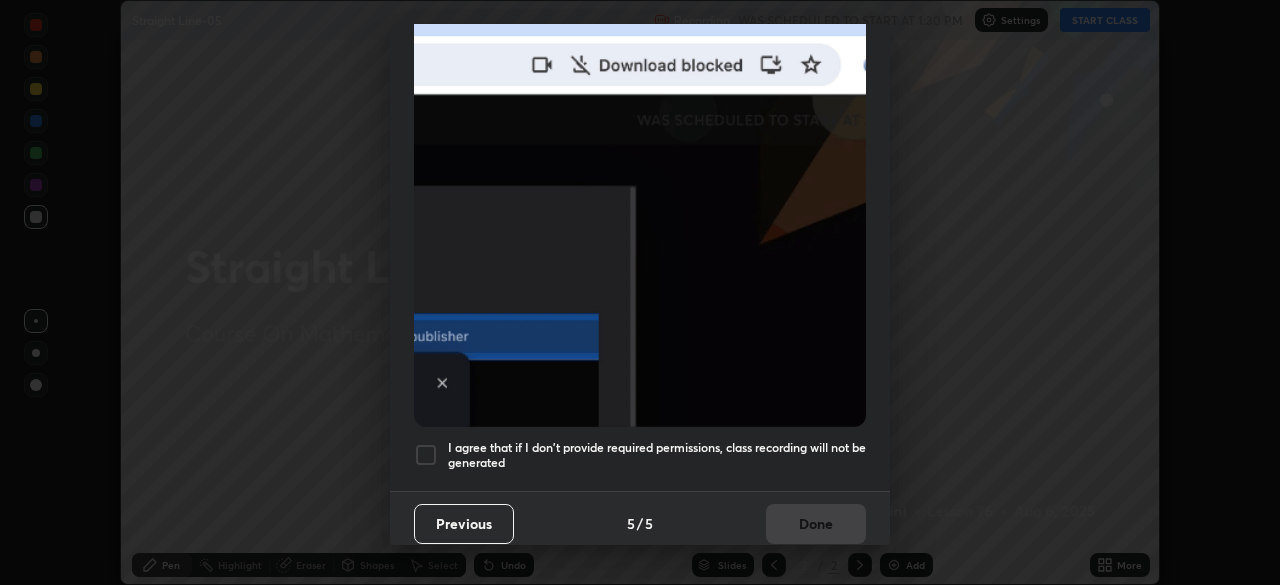 click on "I agree that if I don't provide required permissions, class recording will not be generated" at bounding box center (657, 455) 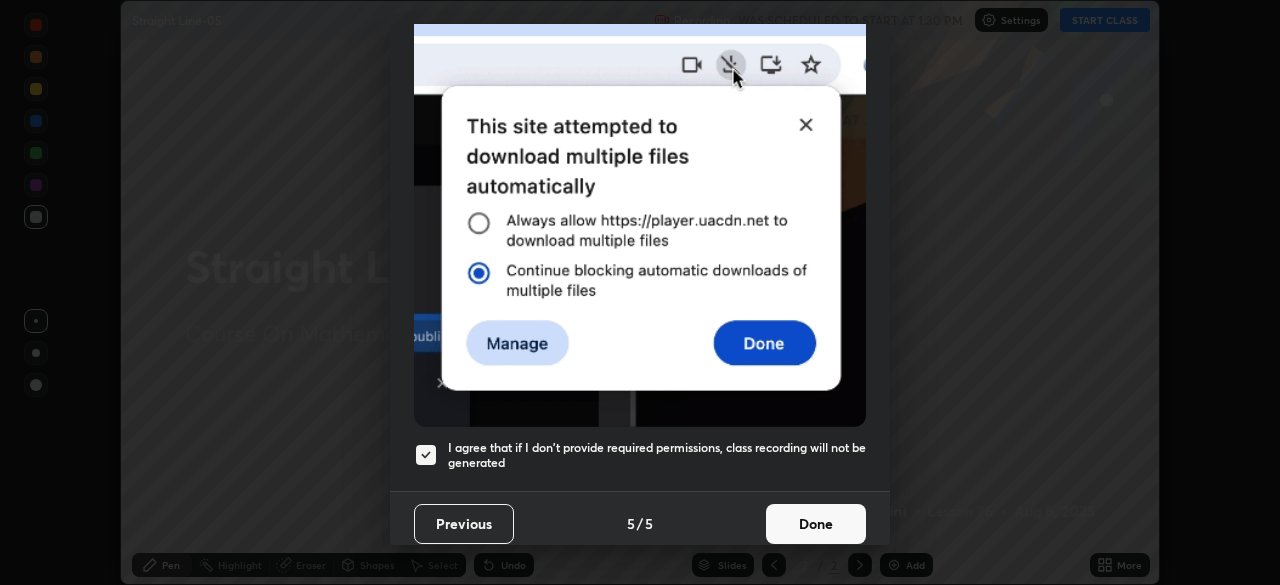 click on "Done" at bounding box center (816, 524) 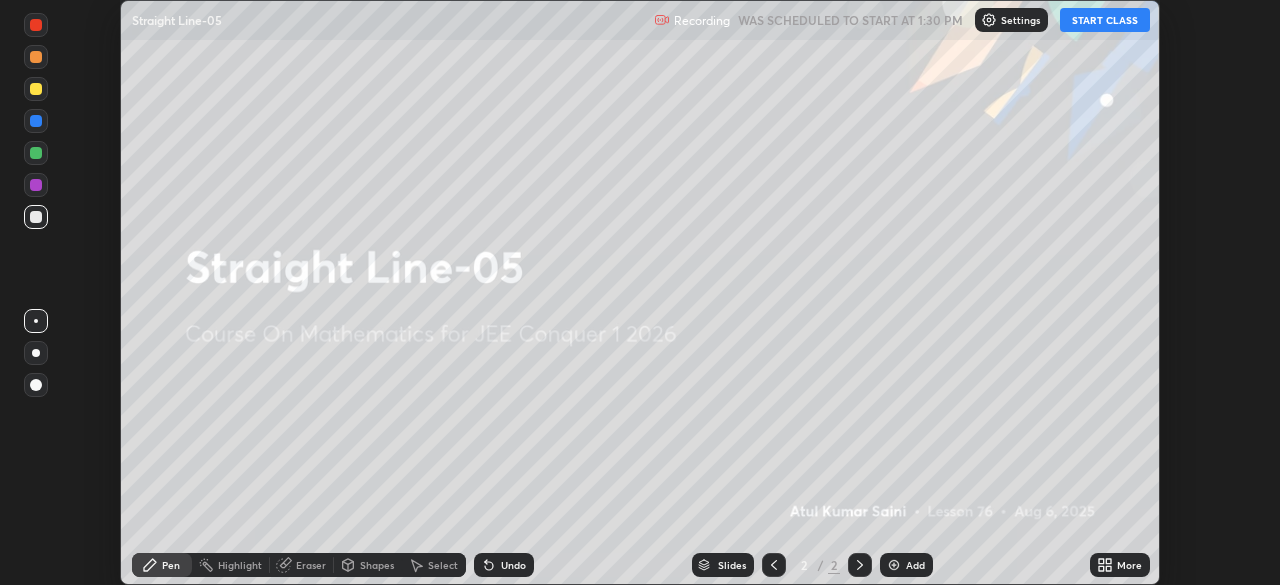 click 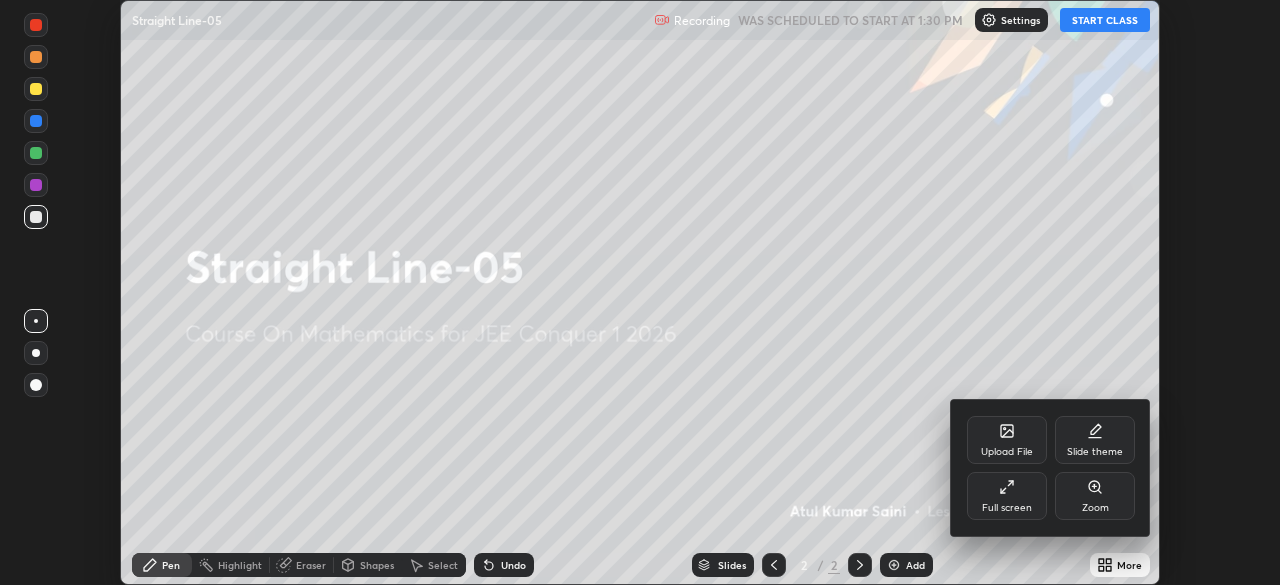 click on "Full screen" at bounding box center [1007, 496] 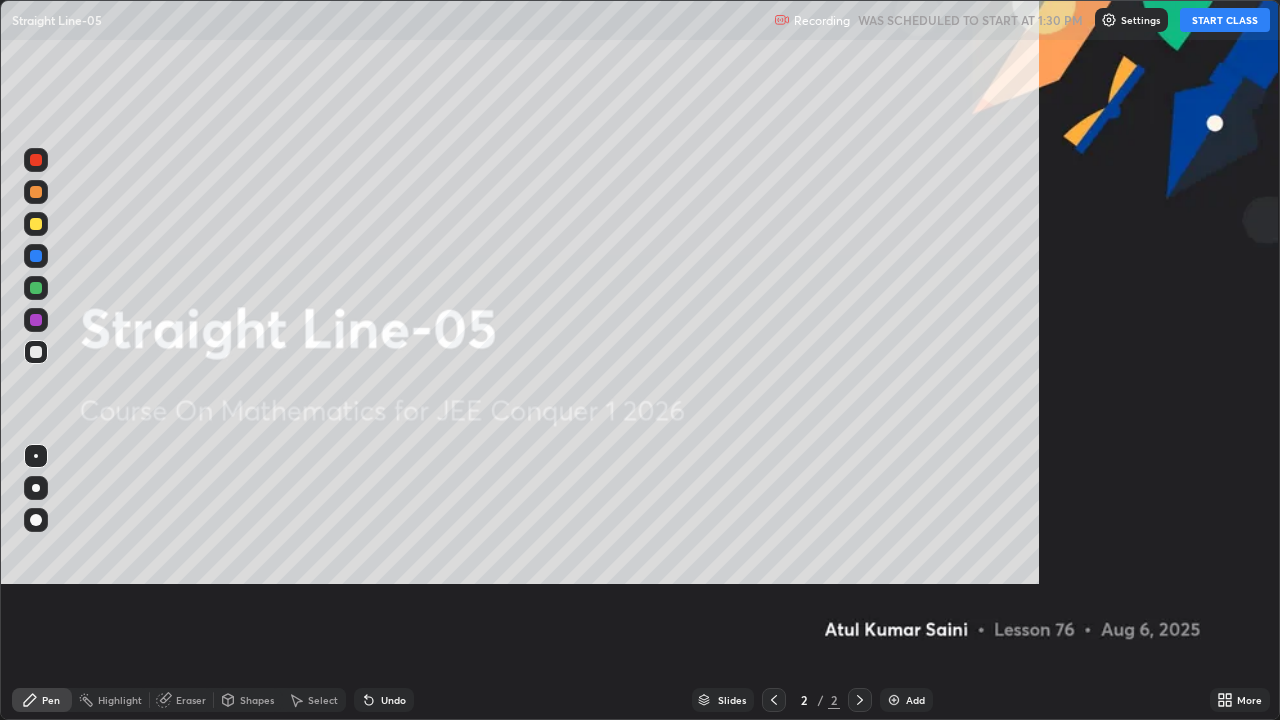 scroll, scrollTop: 99280, scrollLeft: 98720, axis: both 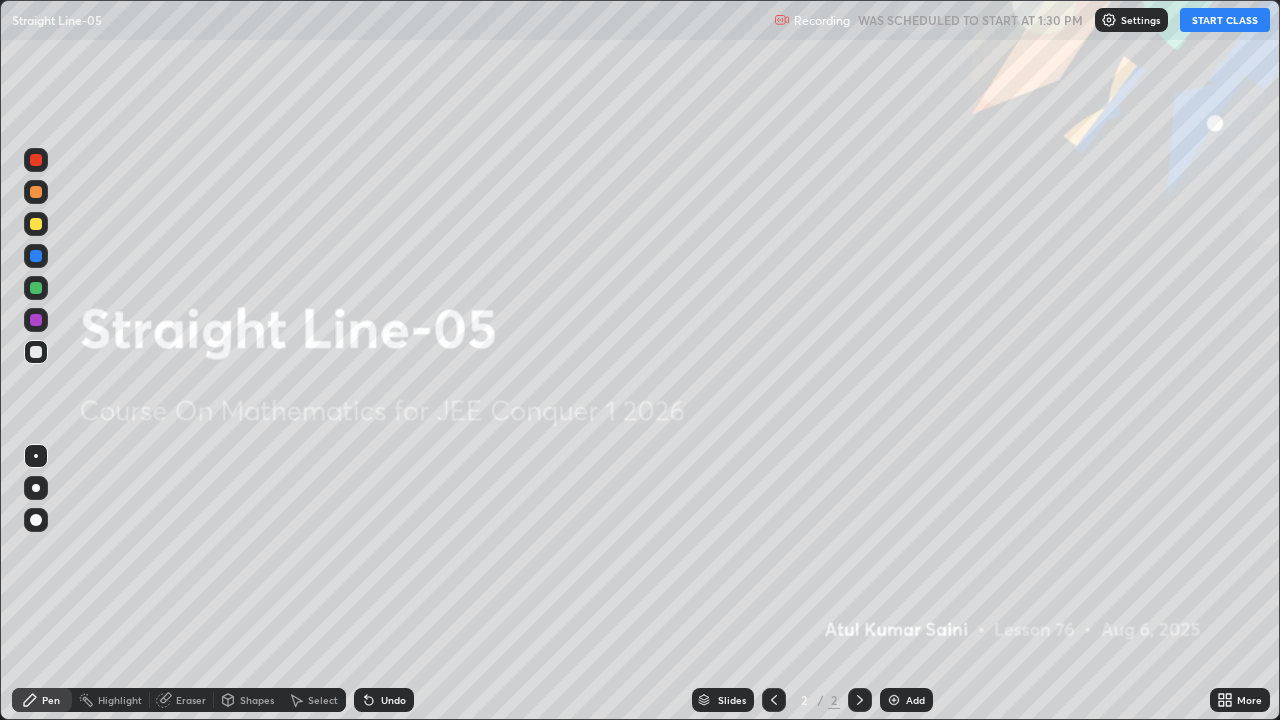 click on "START CLASS" at bounding box center (1225, 20) 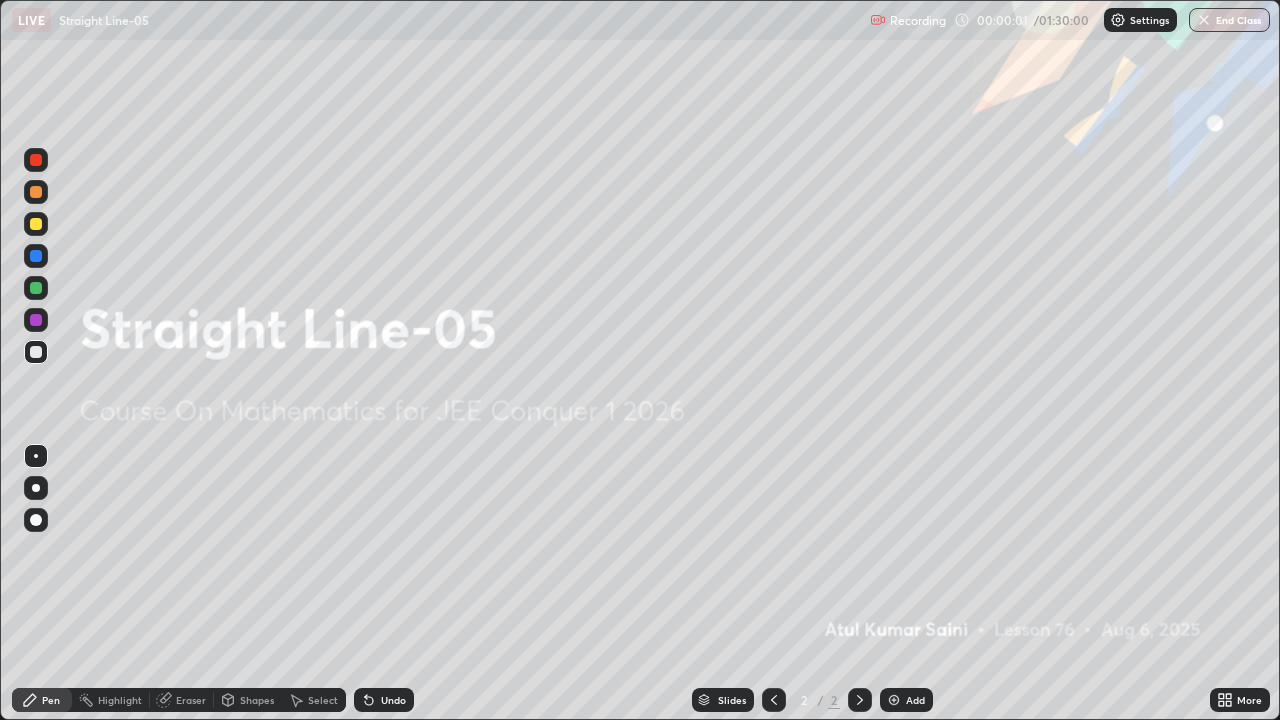click on "Add" at bounding box center [915, 700] 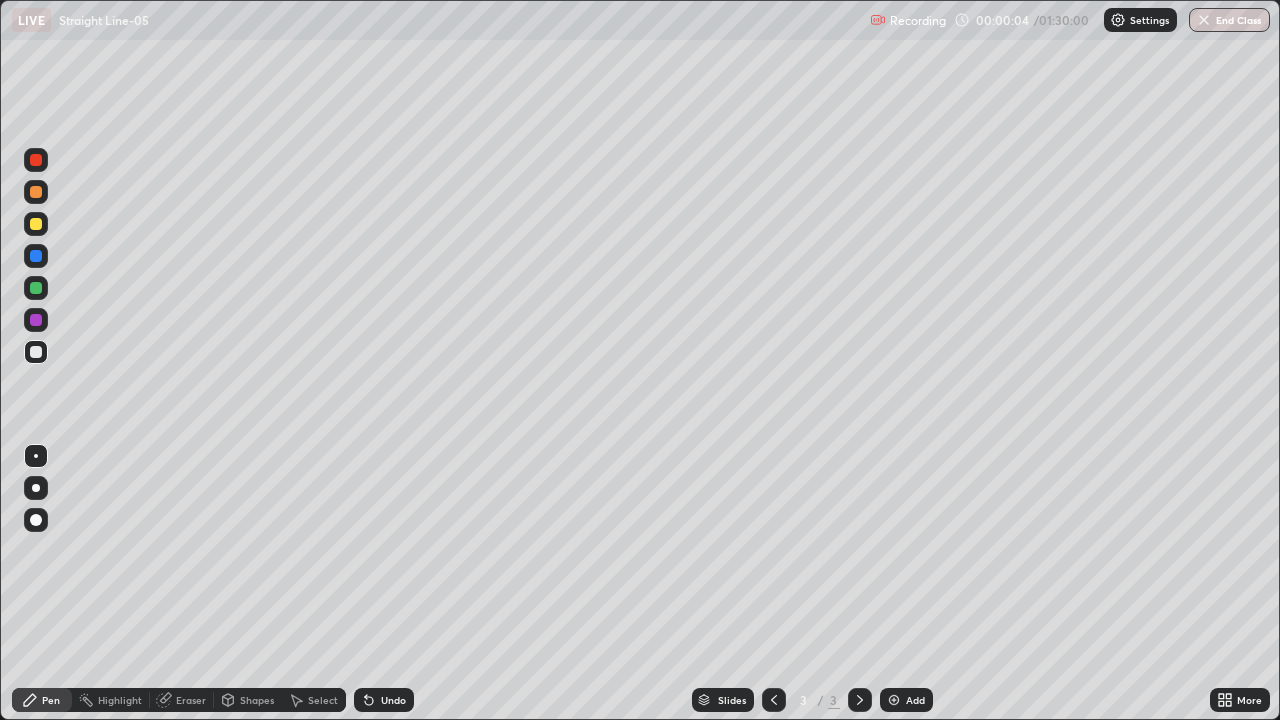 click at bounding box center (36, 288) 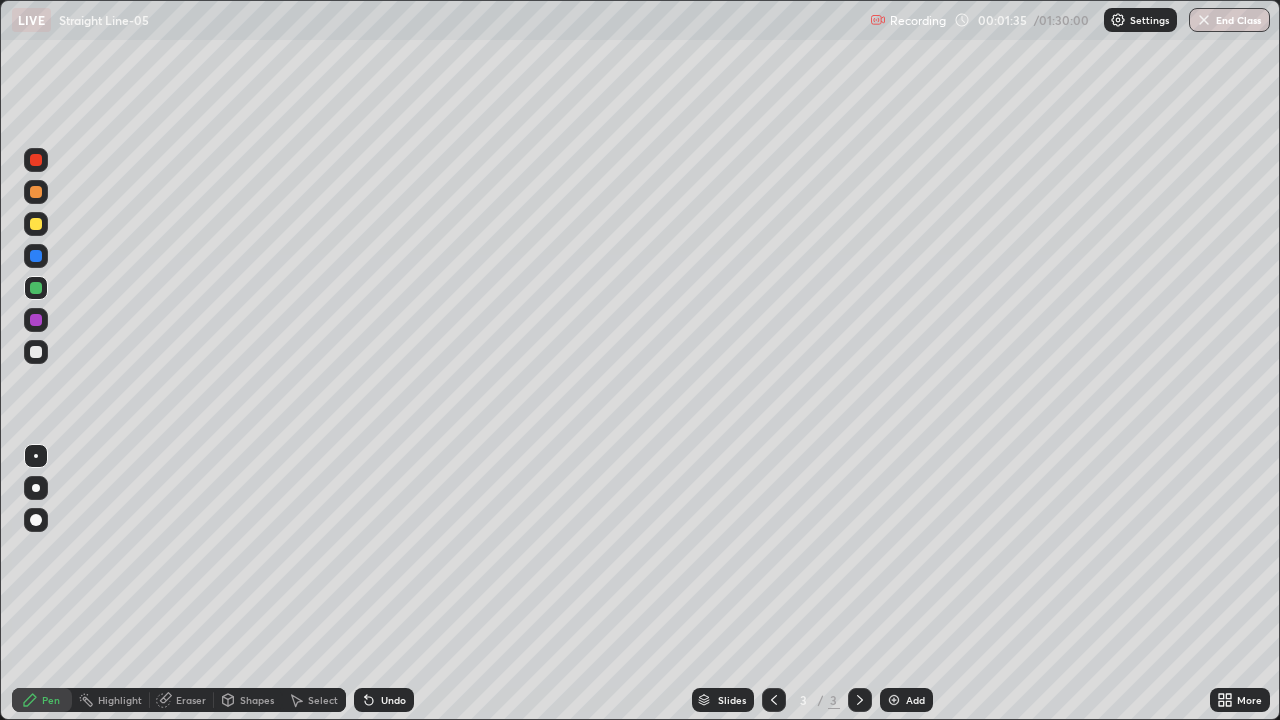 click at bounding box center [36, 352] 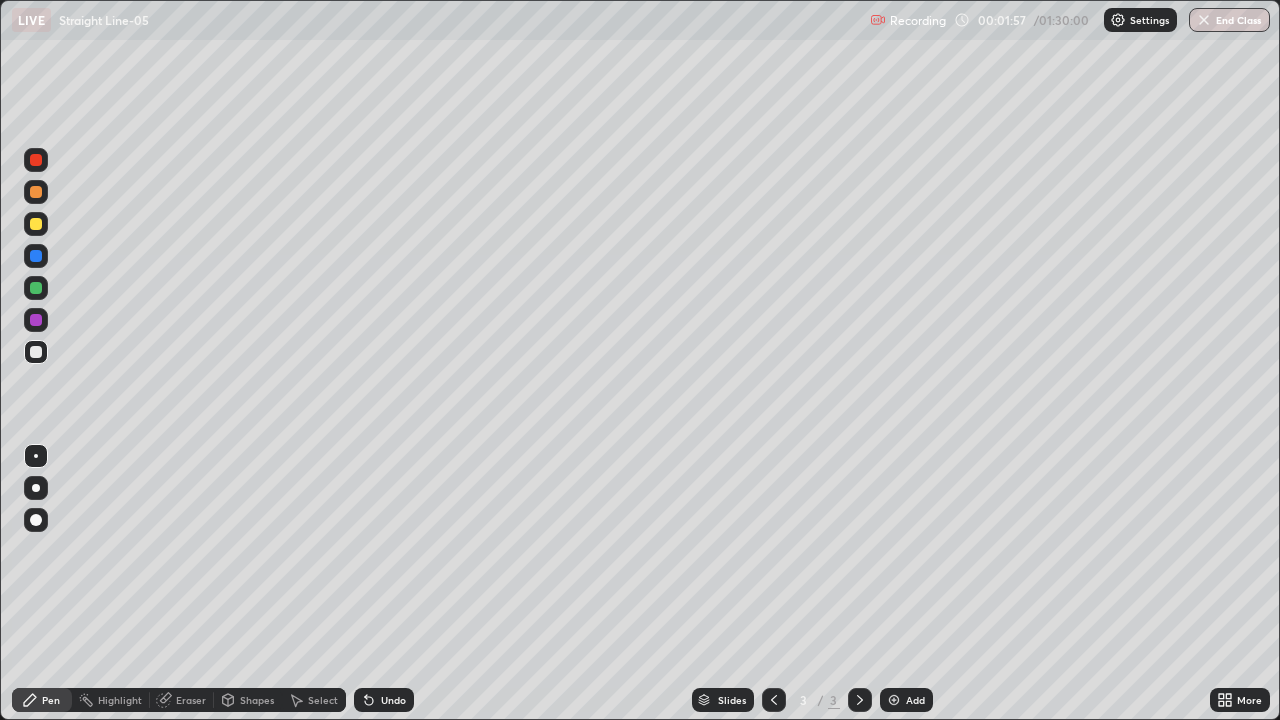 click on "Undo" at bounding box center (384, 700) 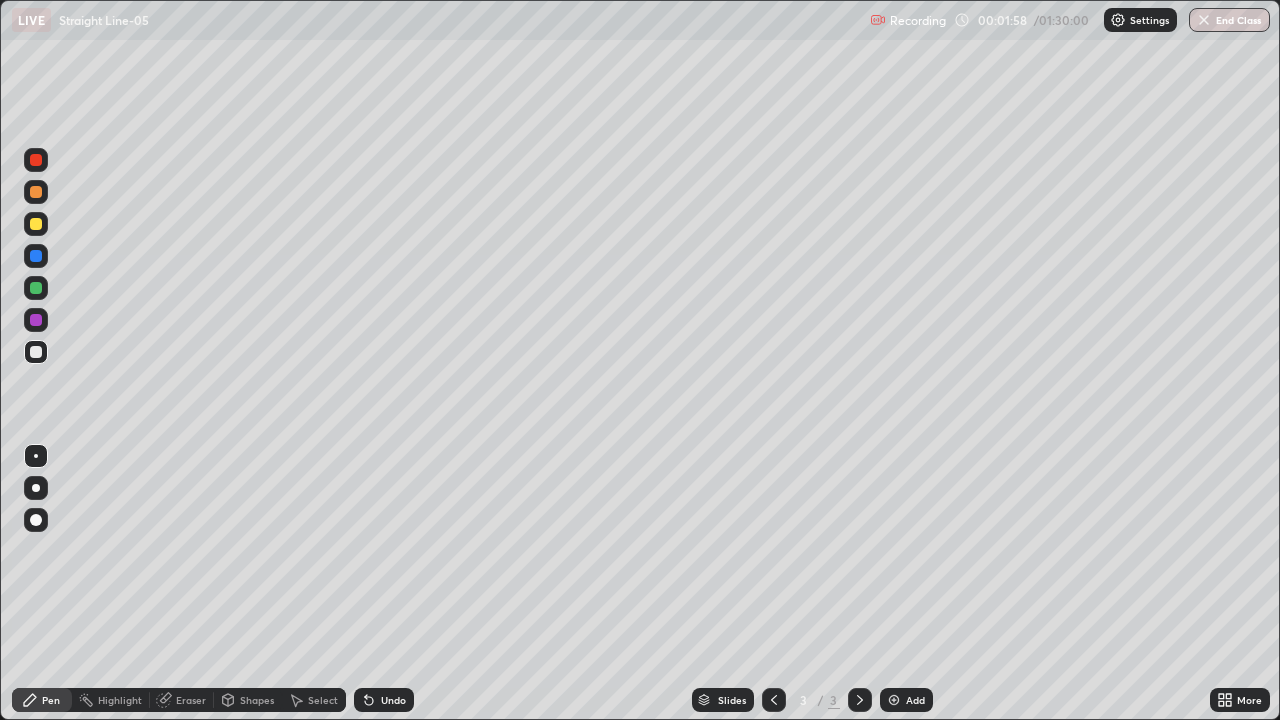 click on "Undo" at bounding box center [384, 700] 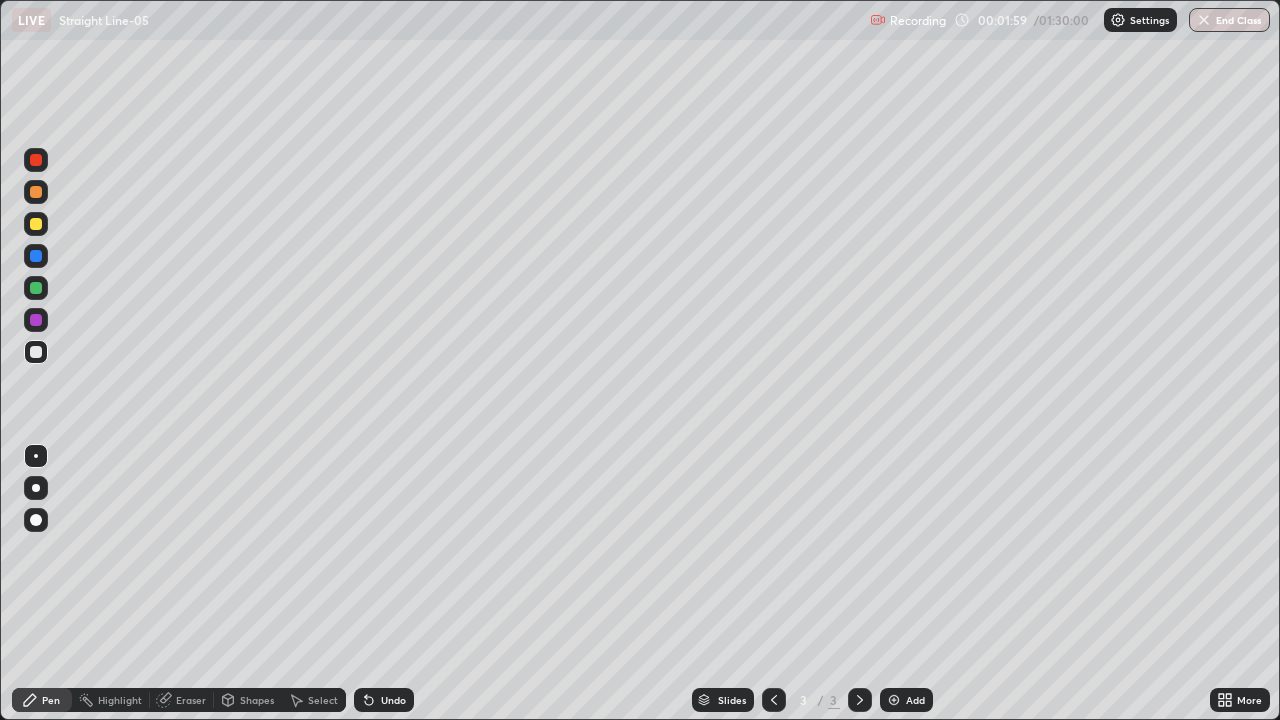 click on "Undo" at bounding box center (393, 700) 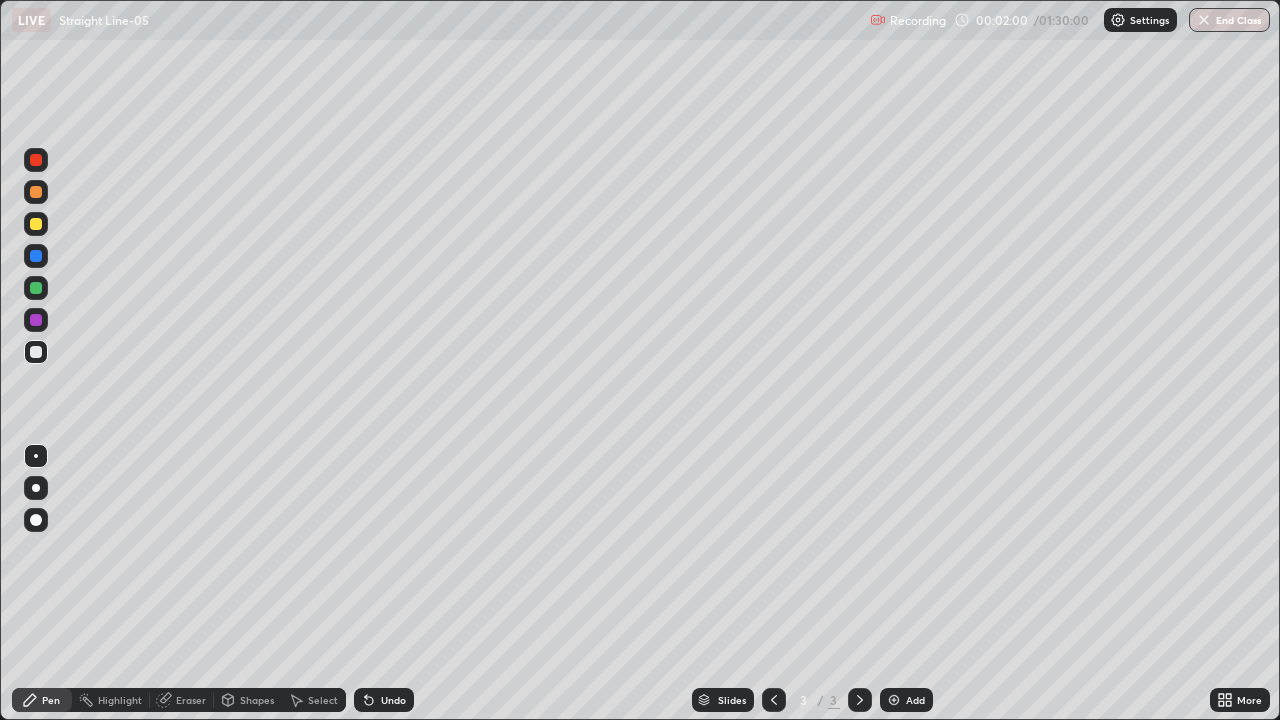 click on "Undo" at bounding box center [384, 700] 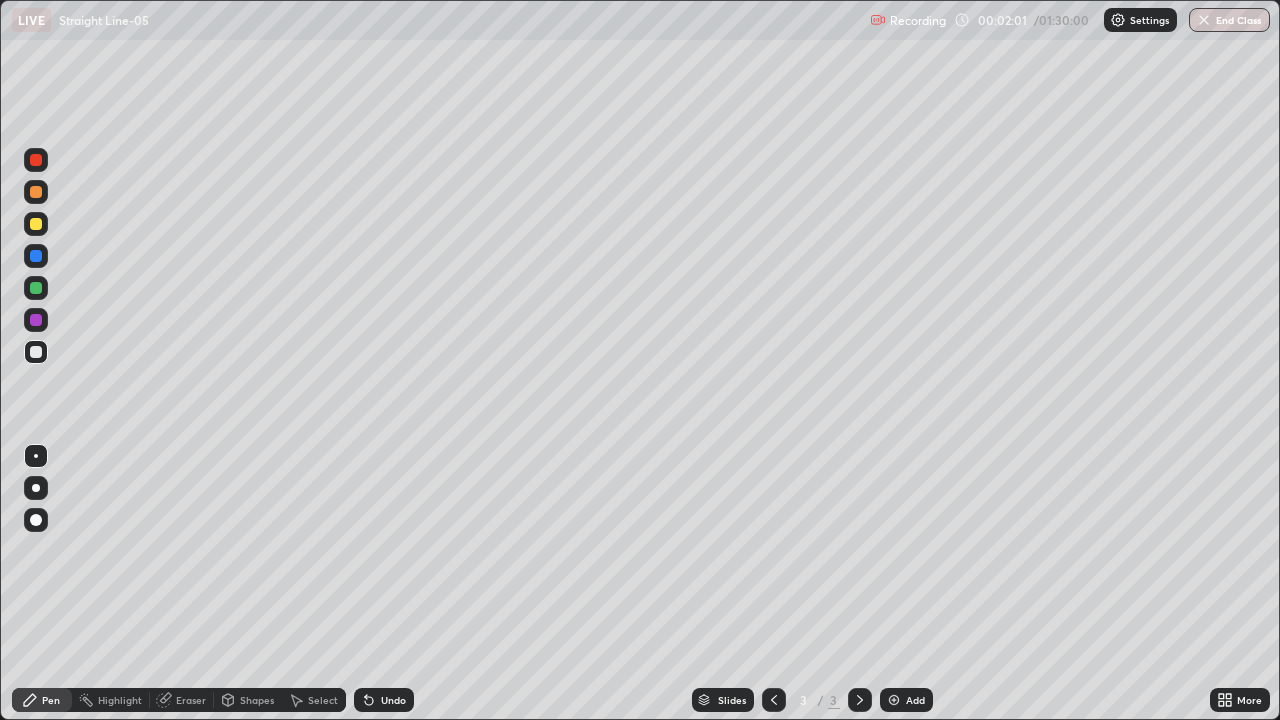 click at bounding box center (36, 320) 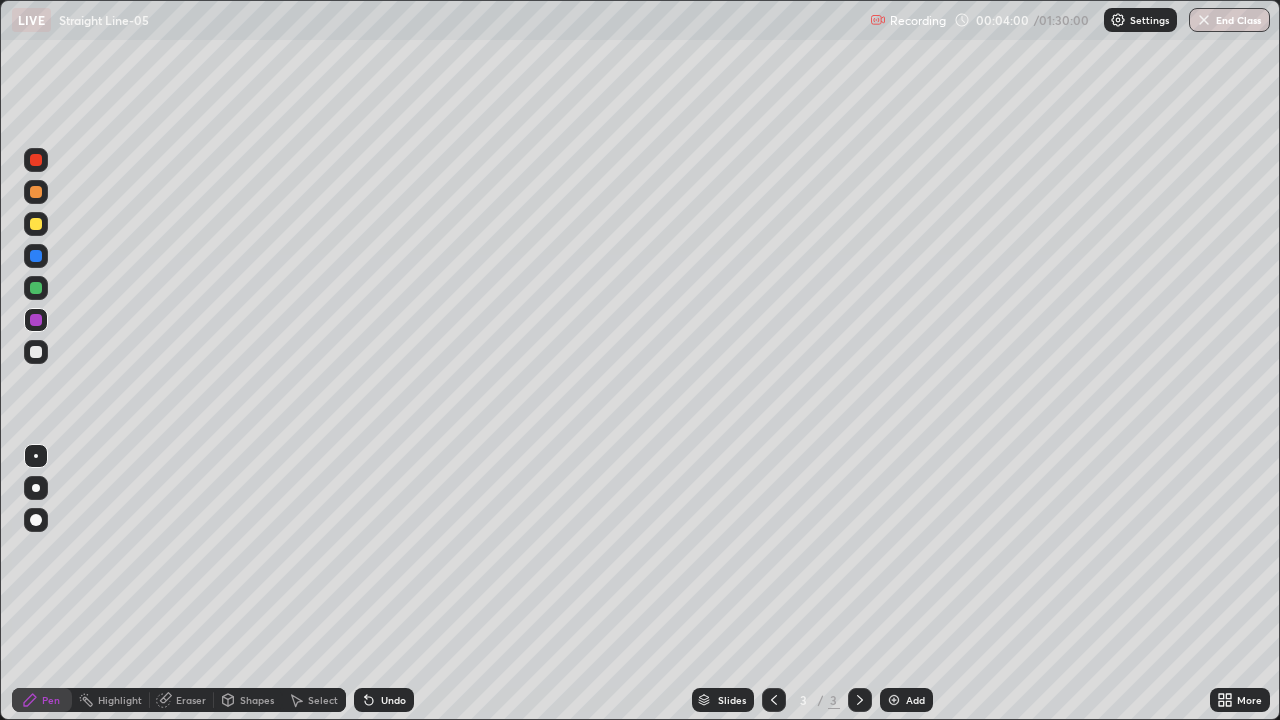 click on "Eraser" at bounding box center [191, 700] 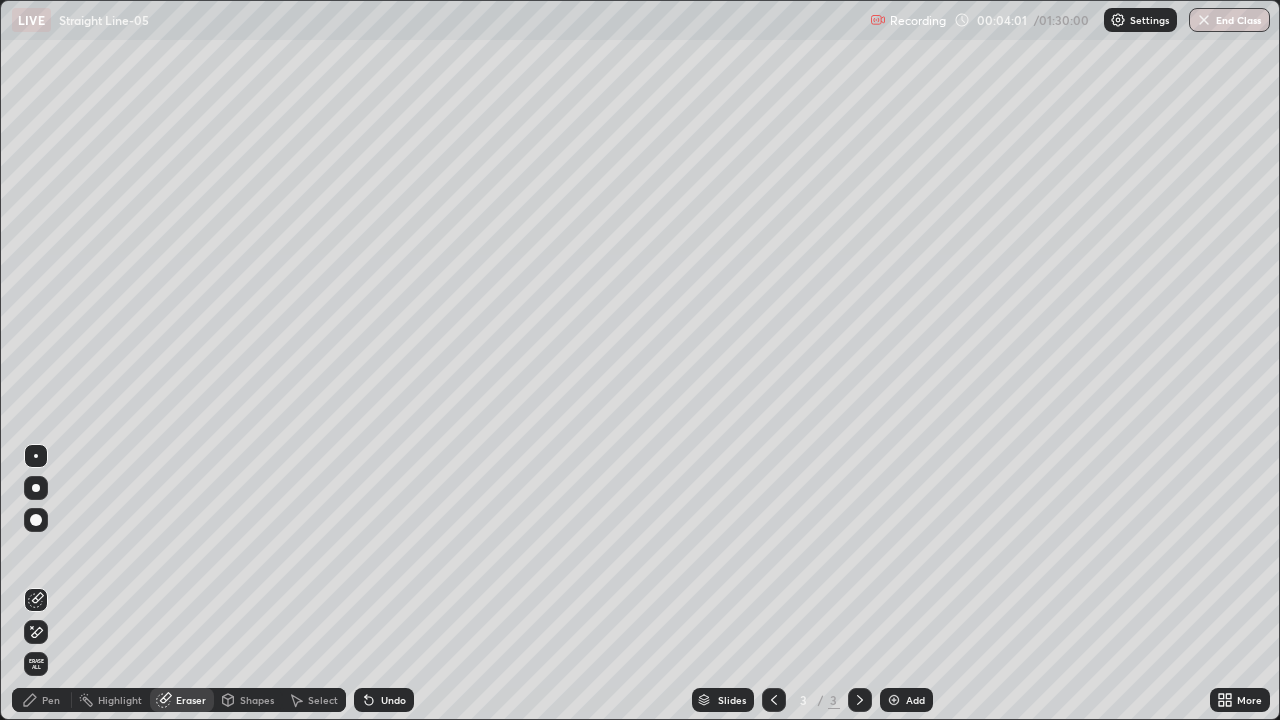 click 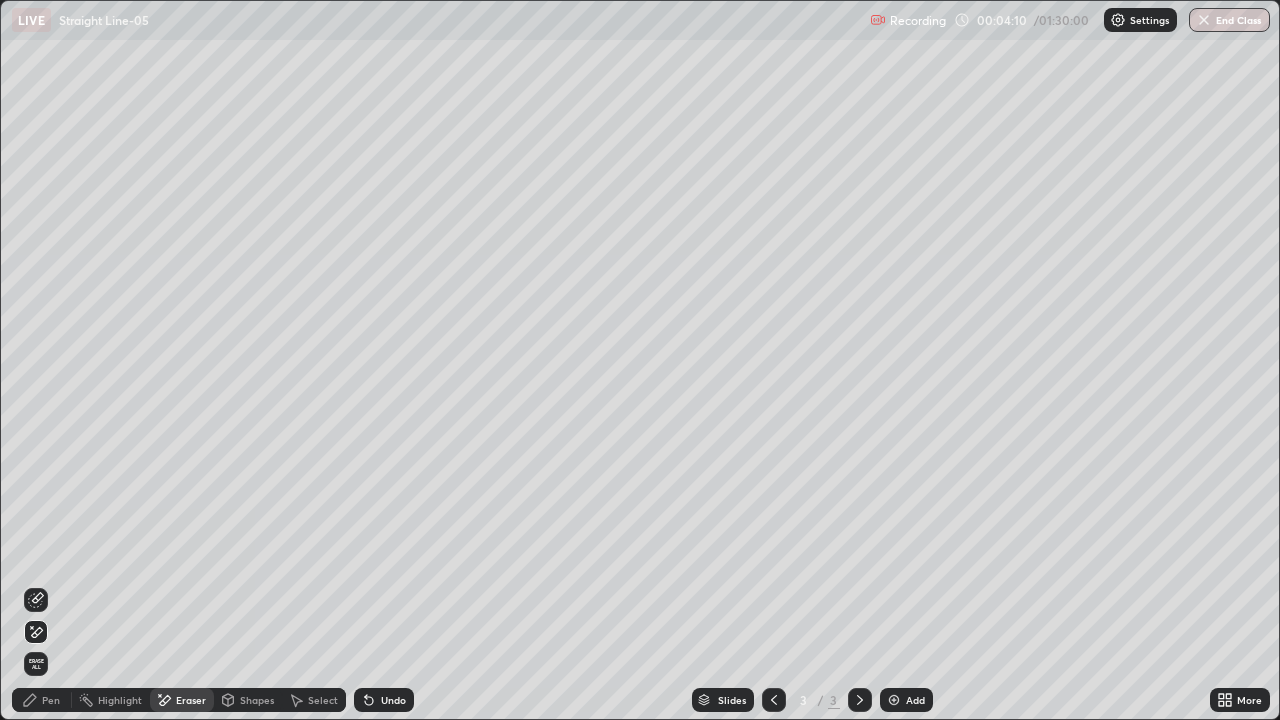 click on "Pen" at bounding box center (42, 700) 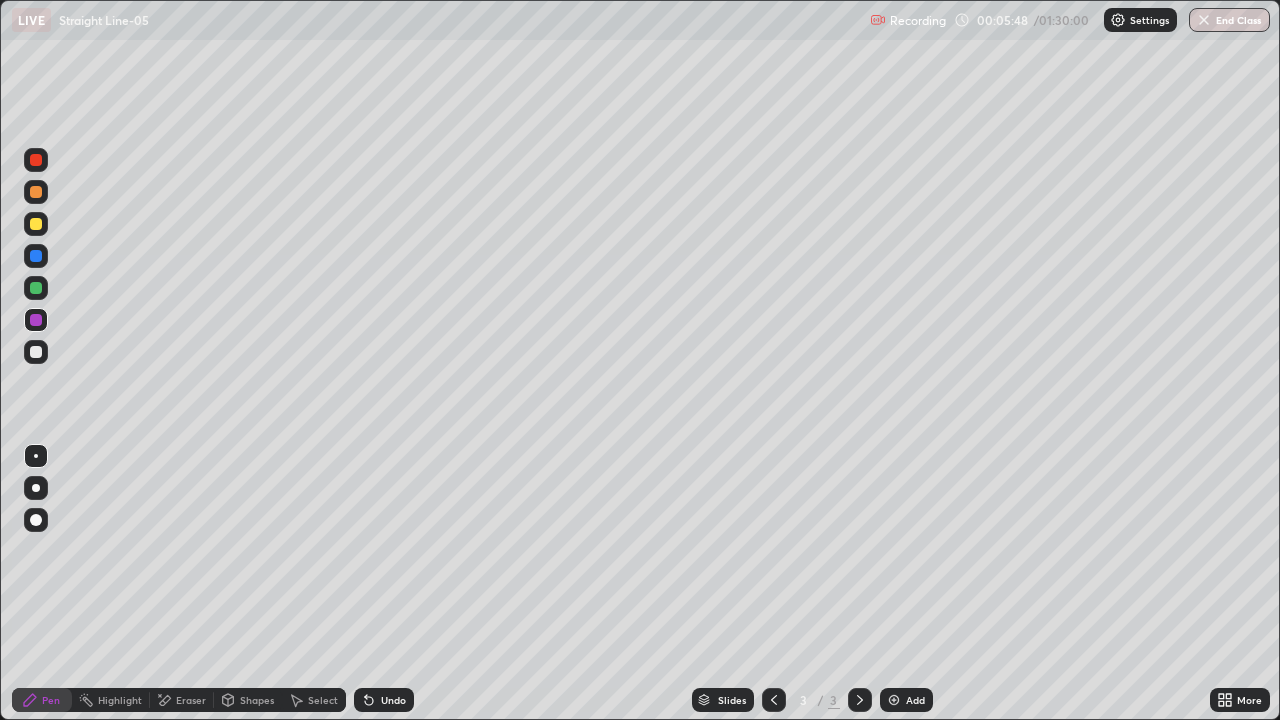 click at bounding box center [36, 224] 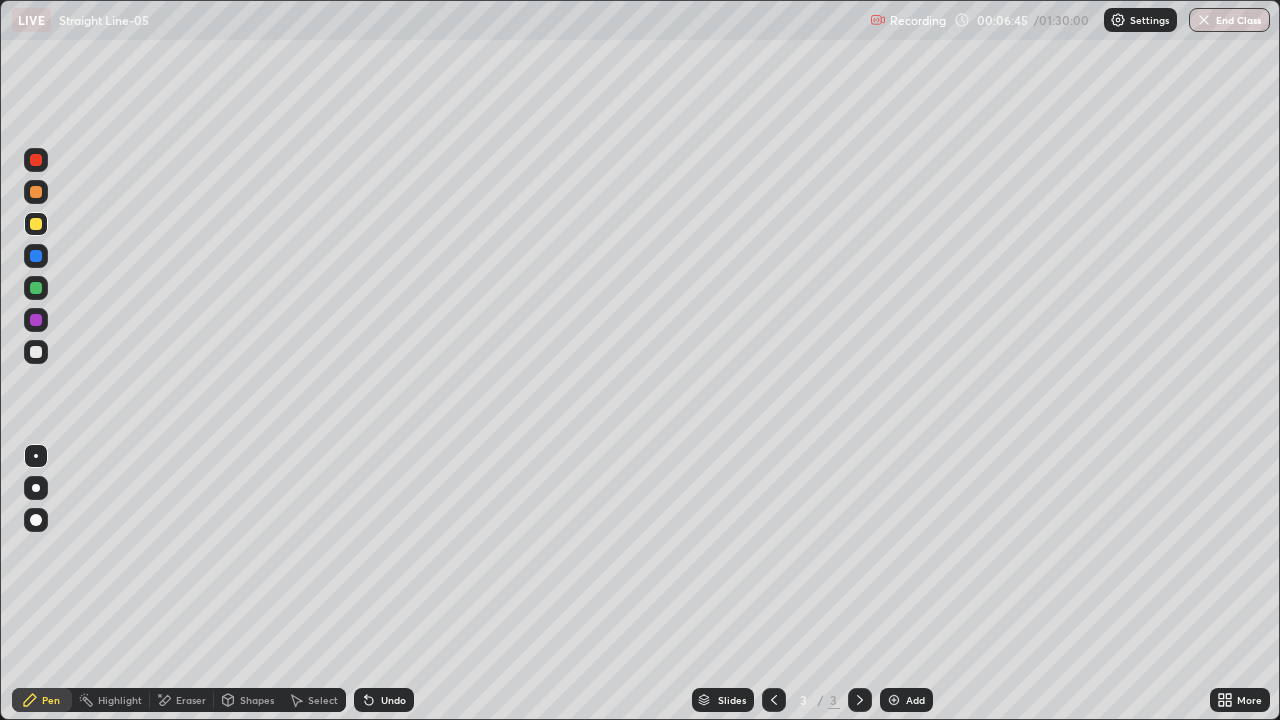 click on "Undo" at bounding box center [393, 700] 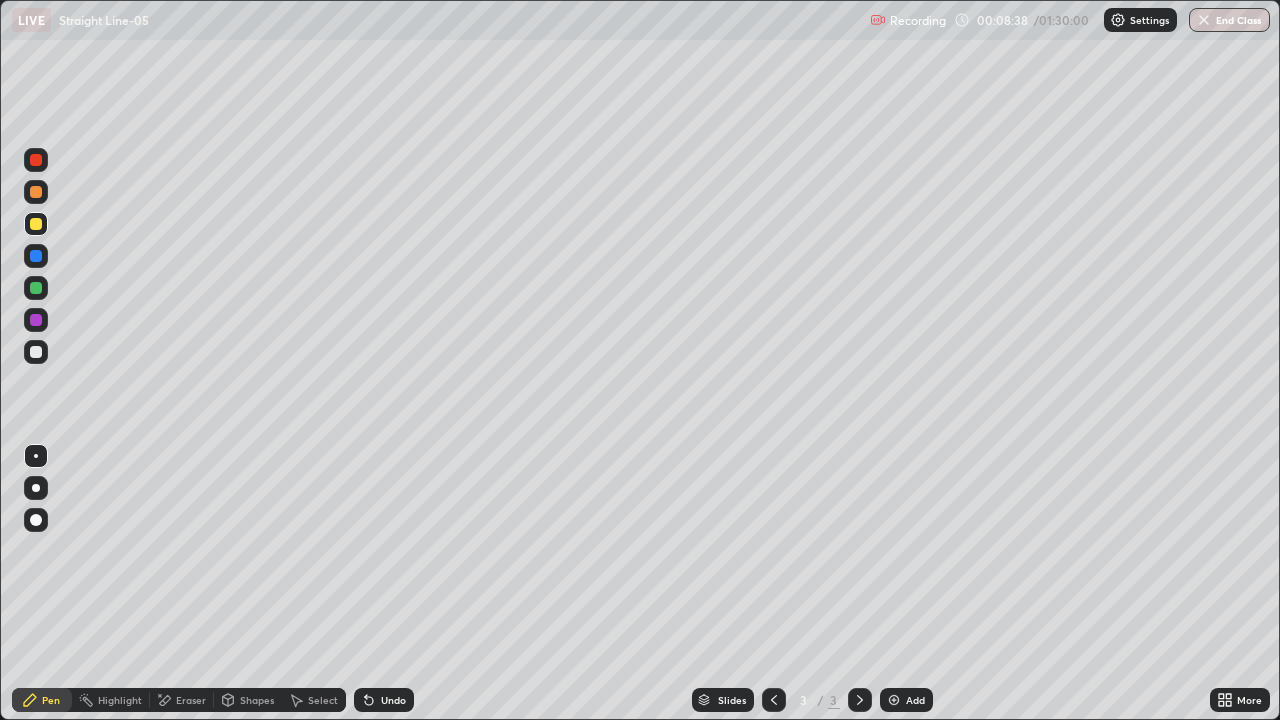 click on "Undo" at bounding box center [393, 700] 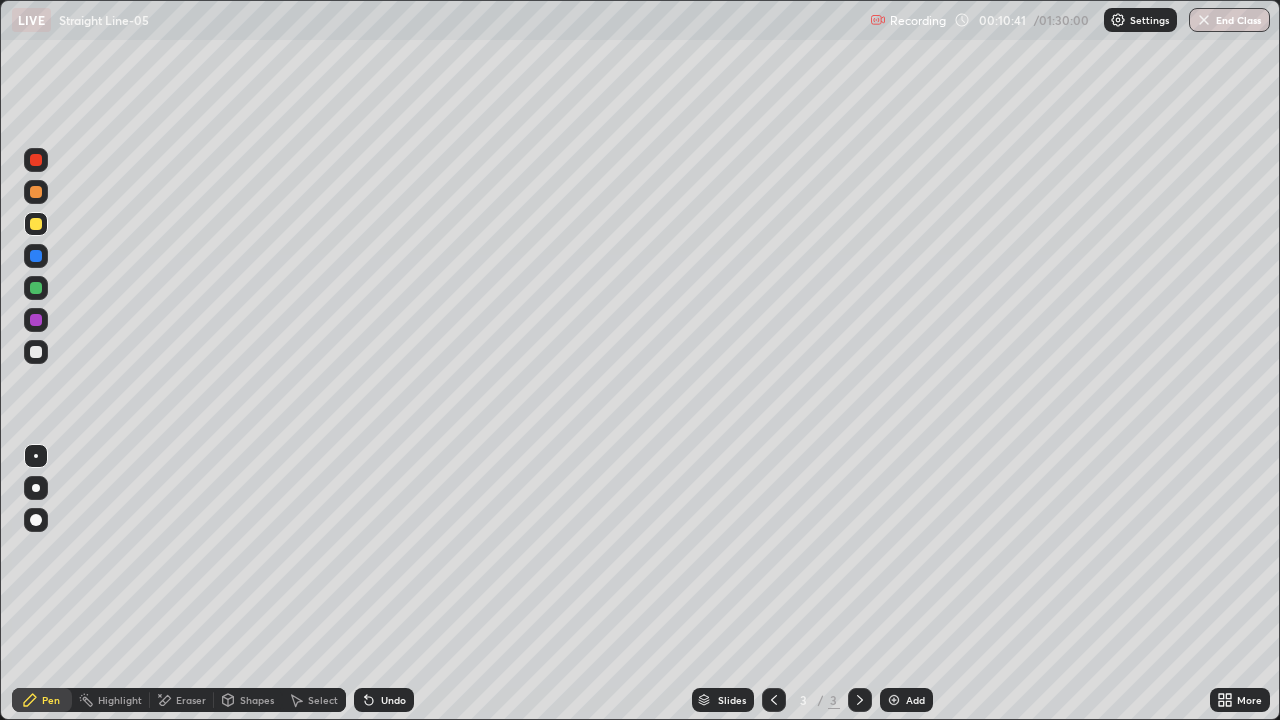 click on "Add" at bounding box center (915, 700) 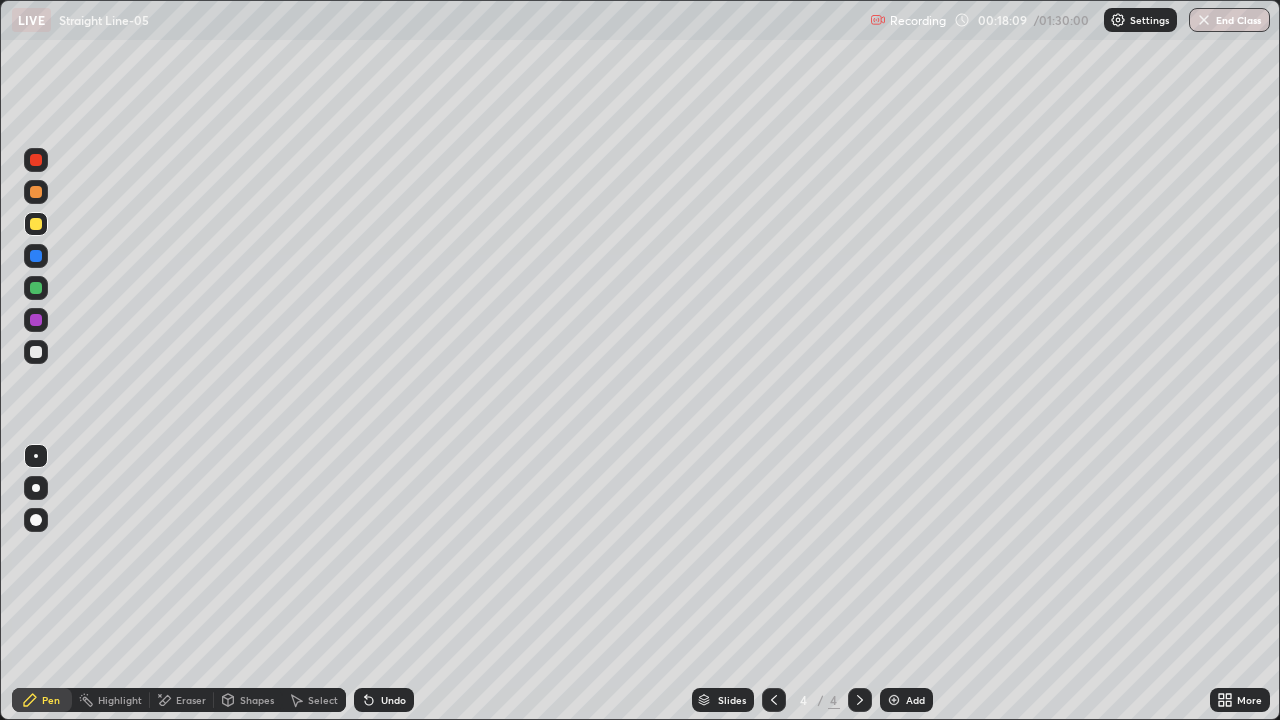 click on "Select" at bounding box center (323, 700) 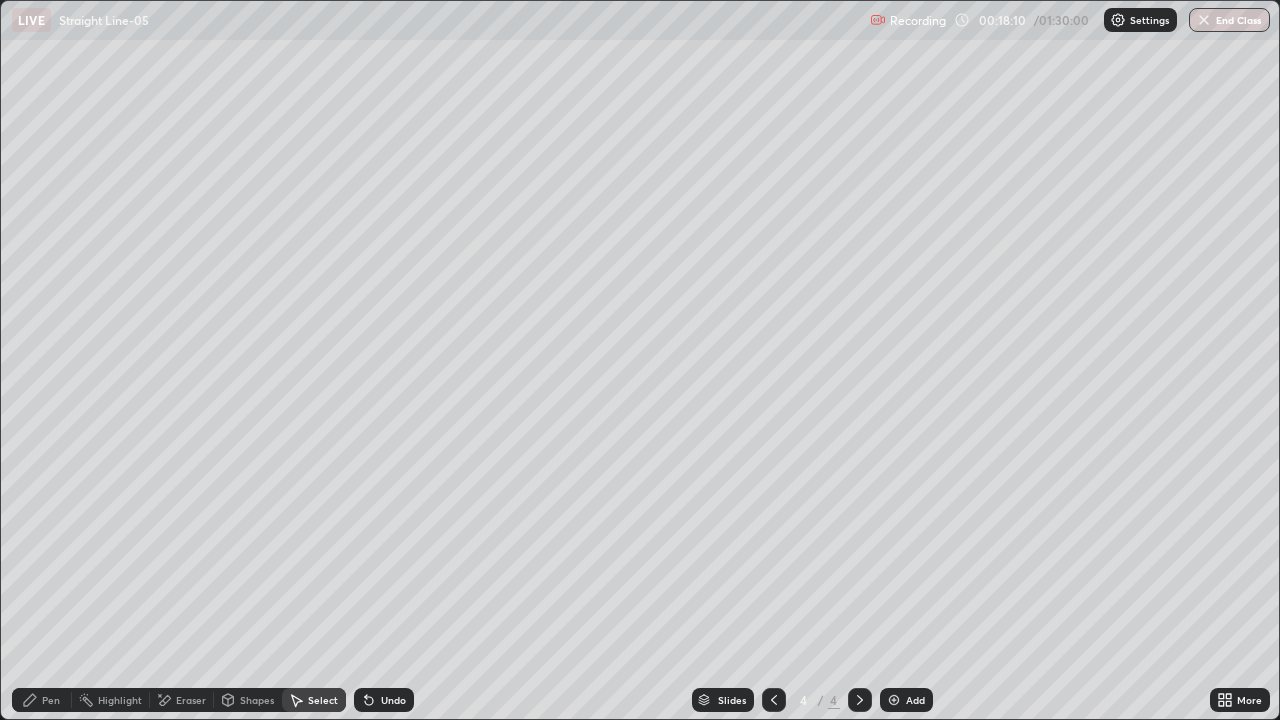 click on "Eraser" at bounding box center [191, 700] 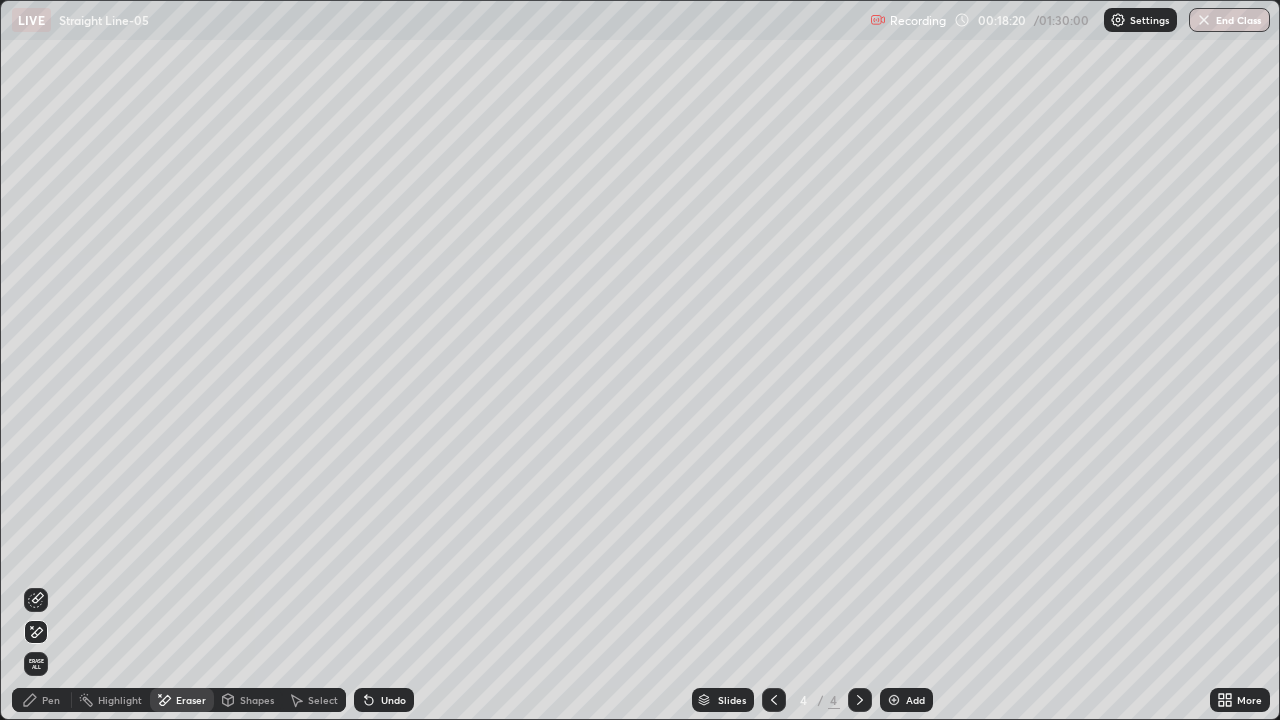 click on "Pen" at bounding box center (42, 700) 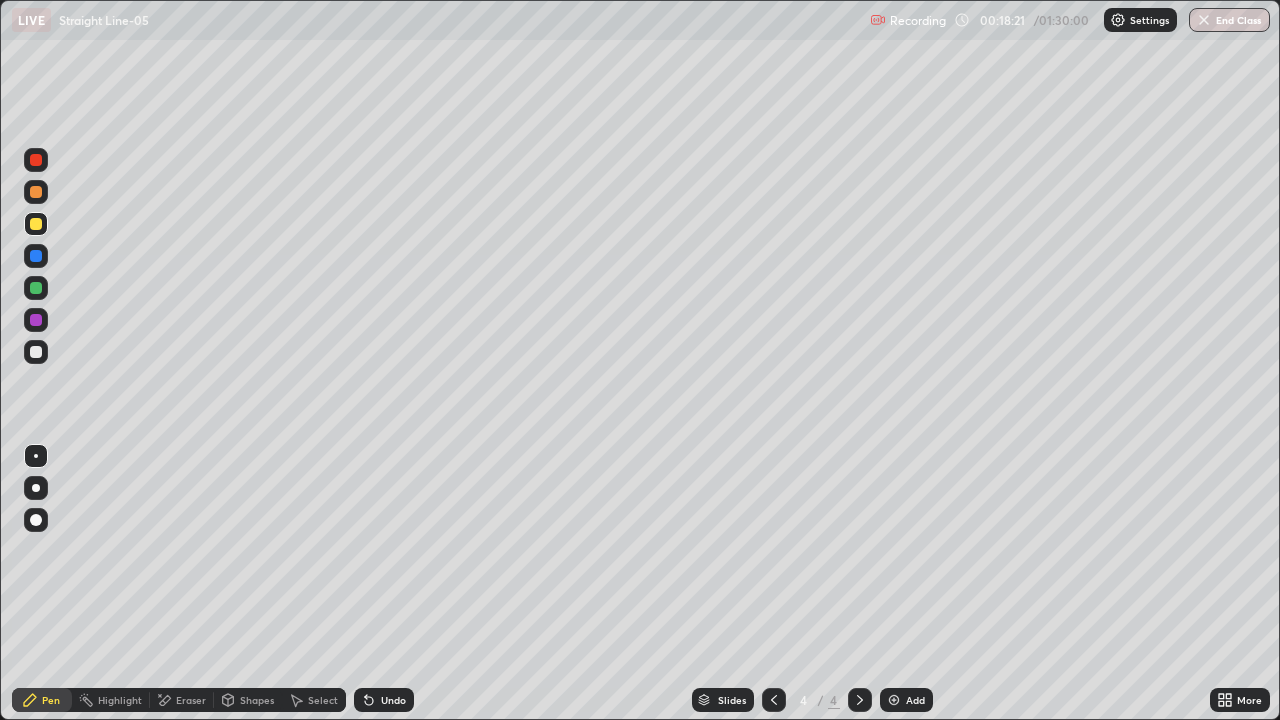 click at bounding box center (36, 288) 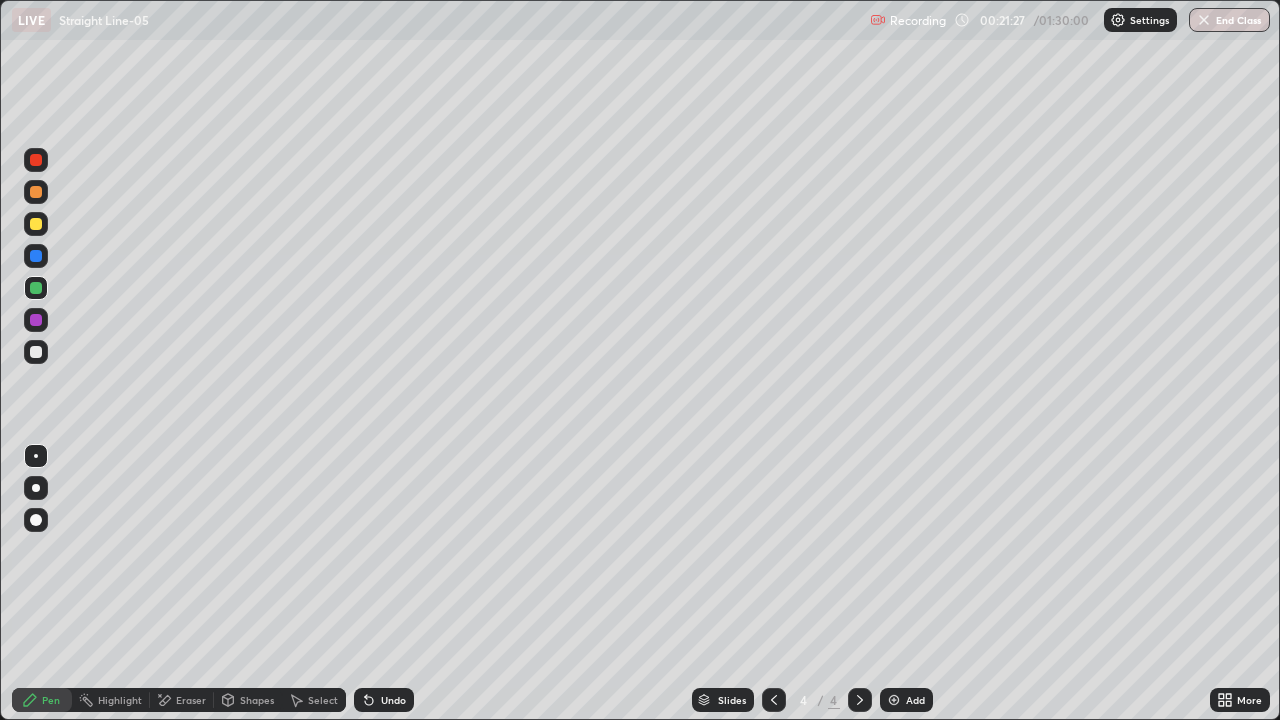click on "Eraser" at bounding box center (191, 700) 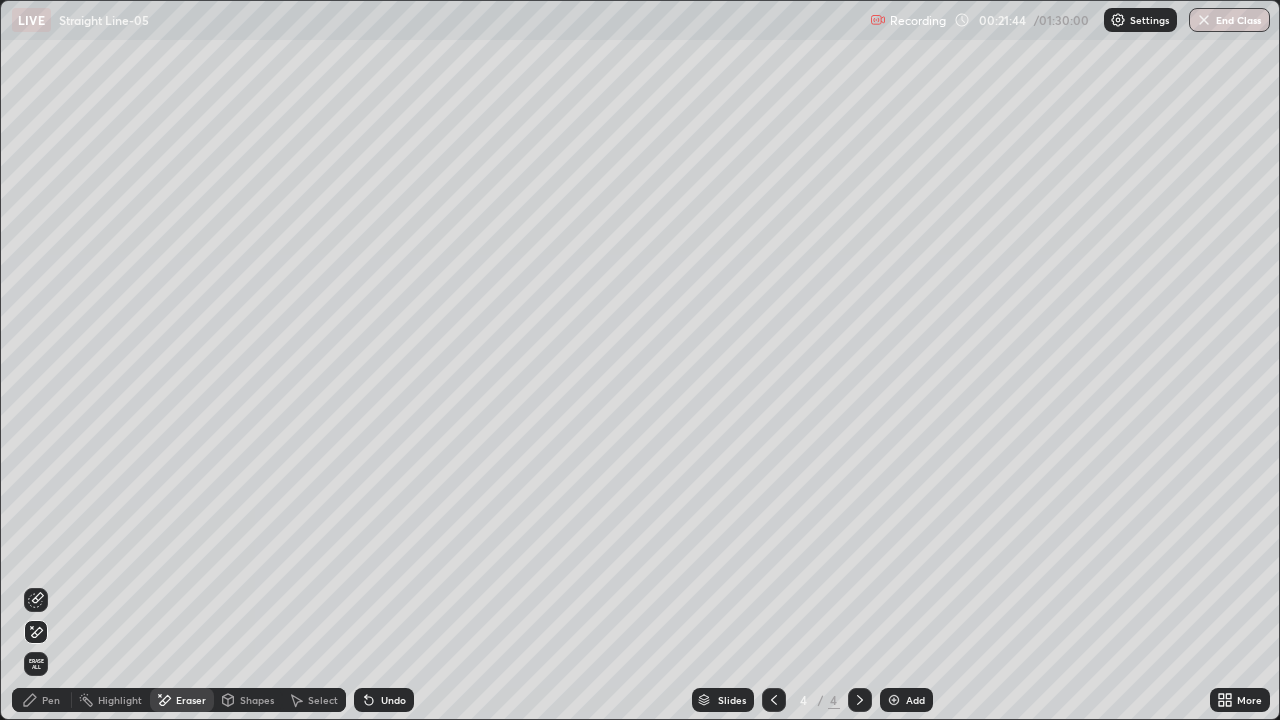 click on "Pen" at bounding box center (42, 700) 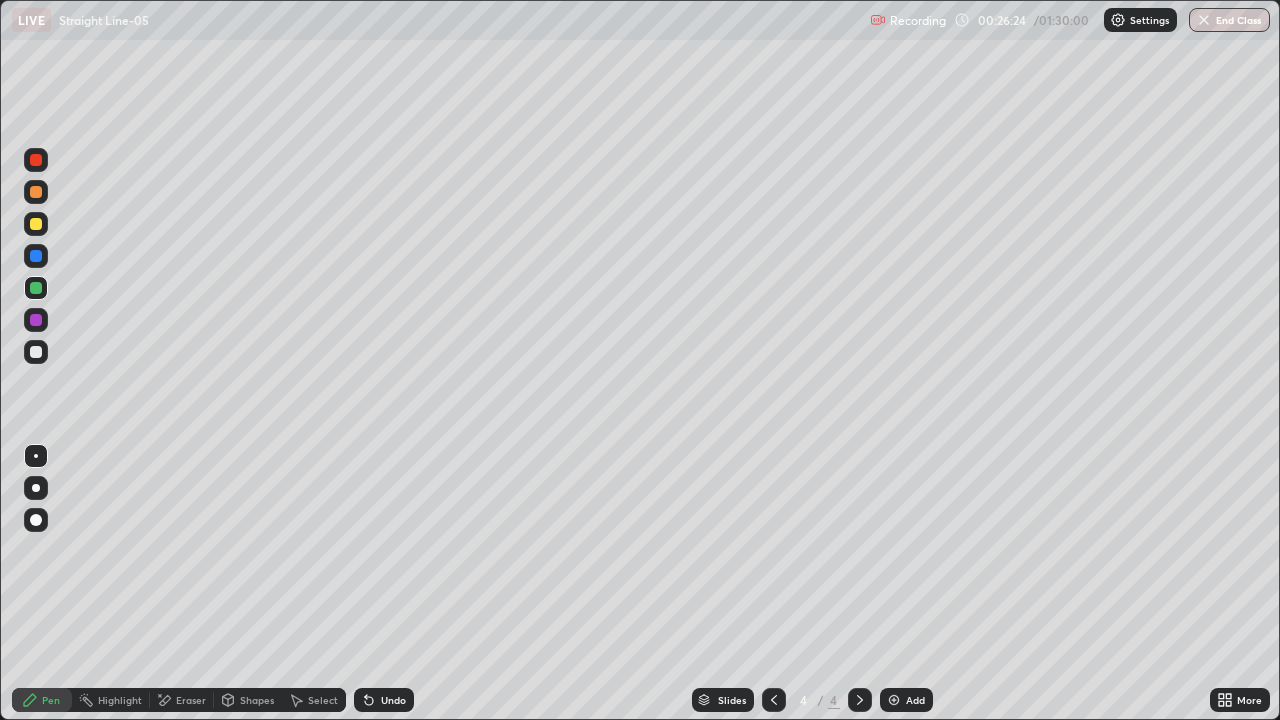 click on "Eraser" at bounding box center [191, 700] 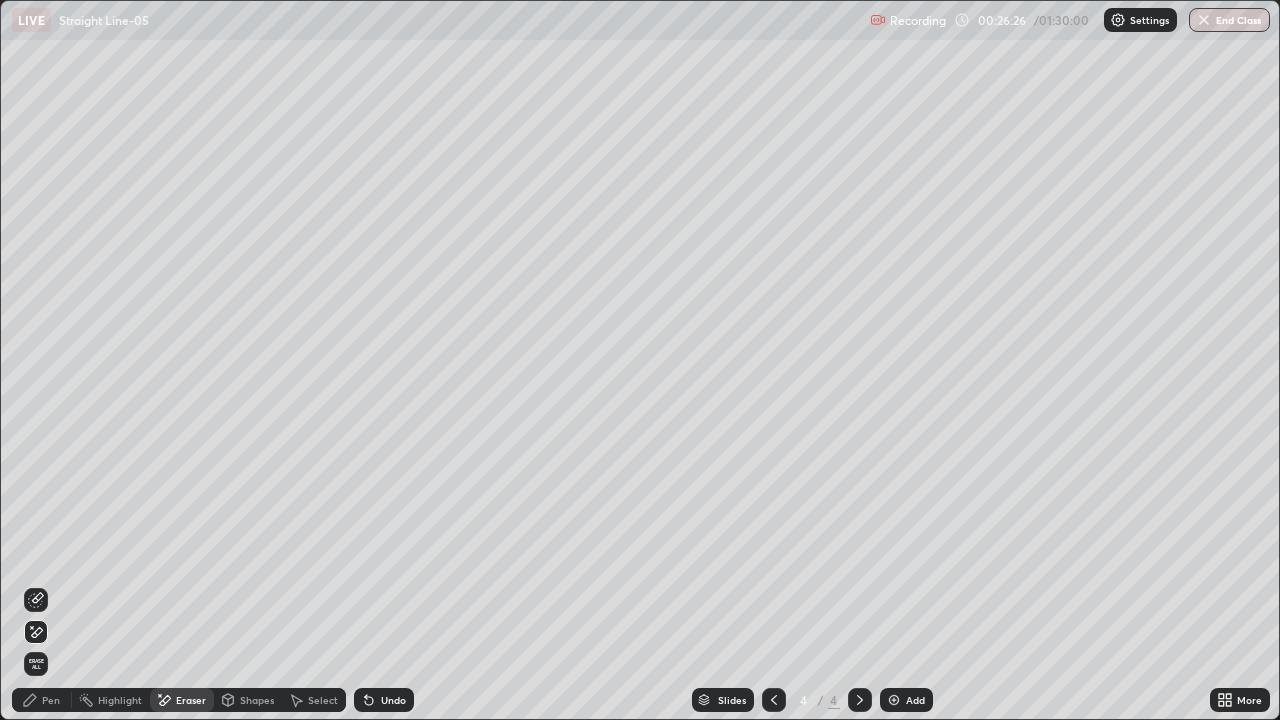 click on "Pen" at bounding box center [51, 700] 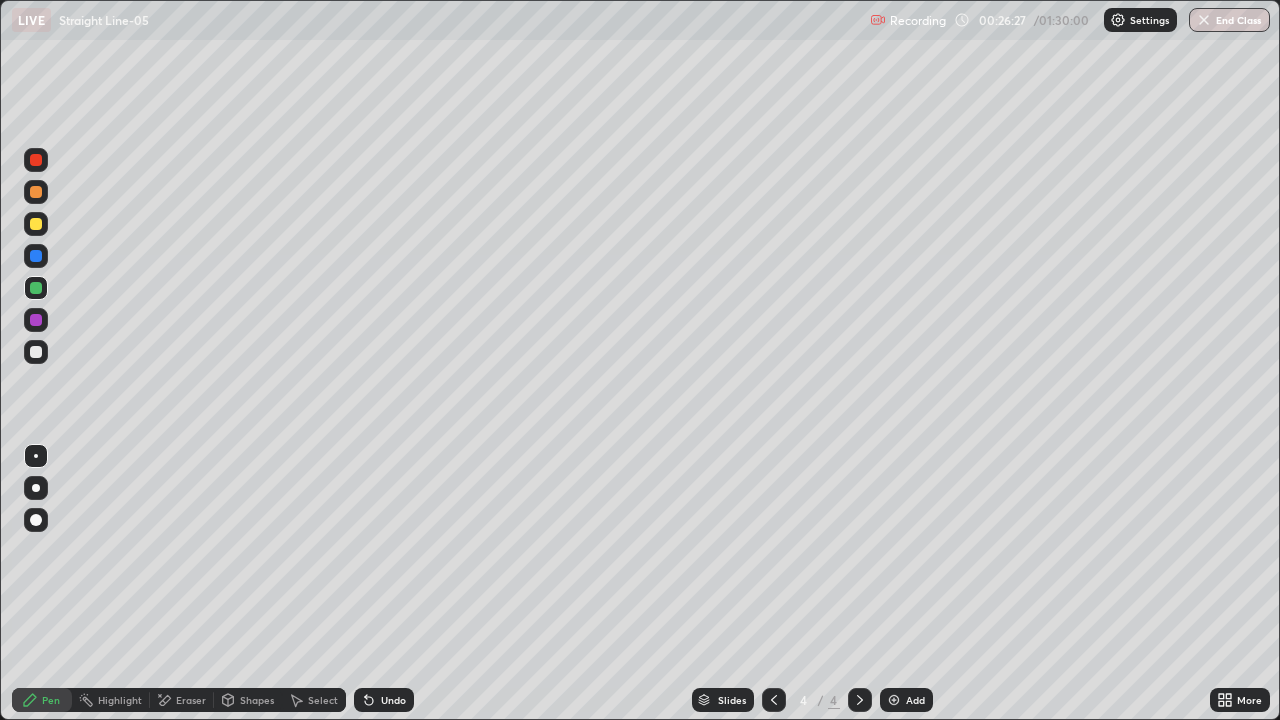 click at bounding box center [36, 352] 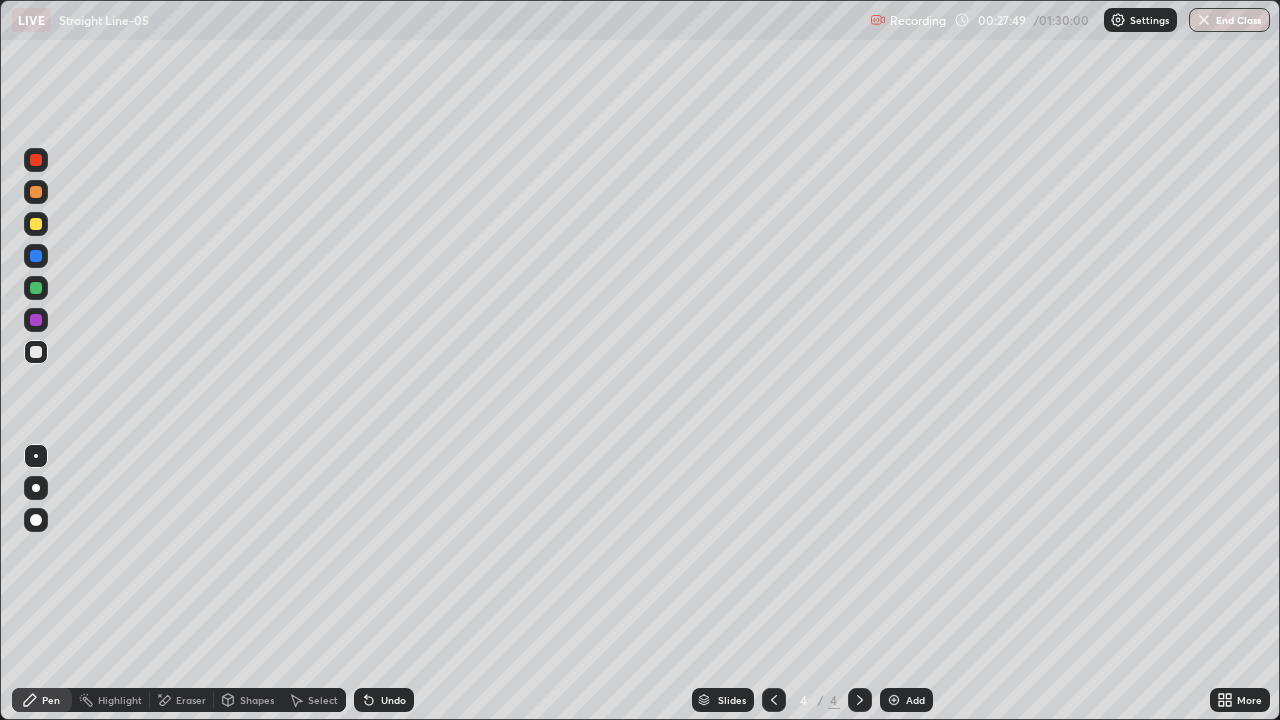 click on "Select" at bounding box center (323, 700) 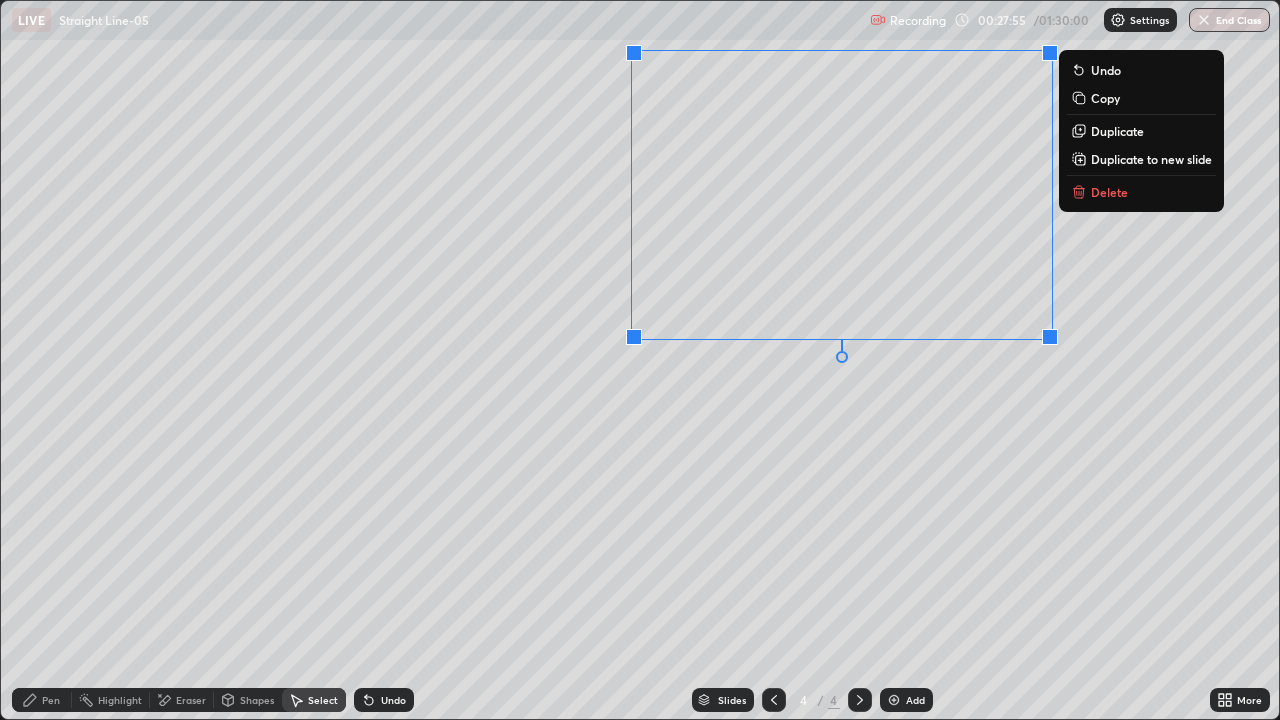 click on "Copy" at bounding box center [1105, 98] 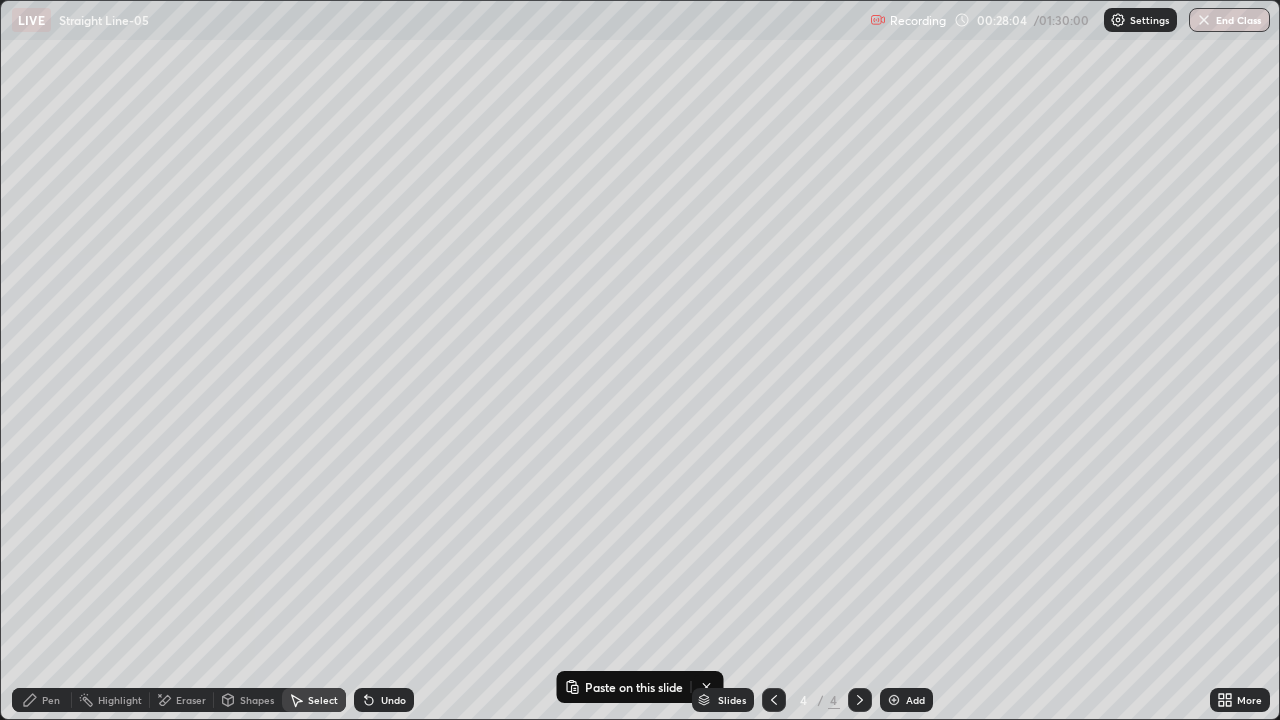 click on "Add" at bounding box center [906, 700] 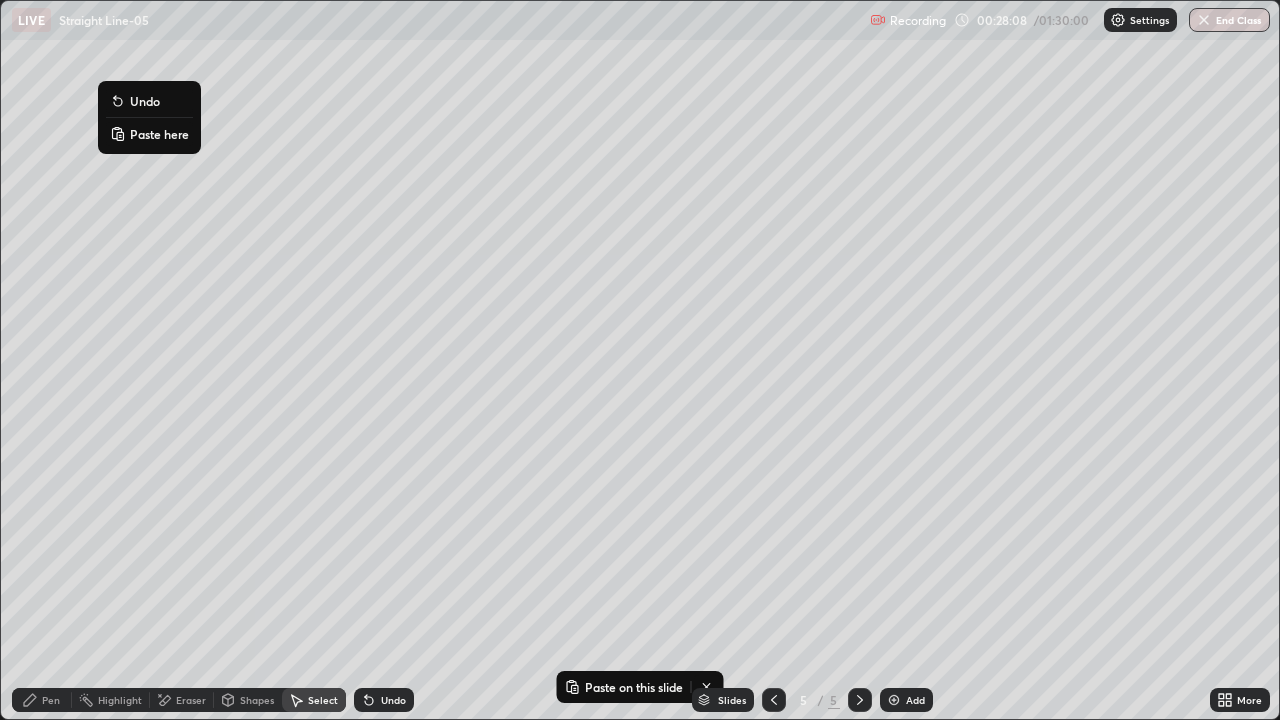 click on "Paste here" at bounding box center [159, 134] 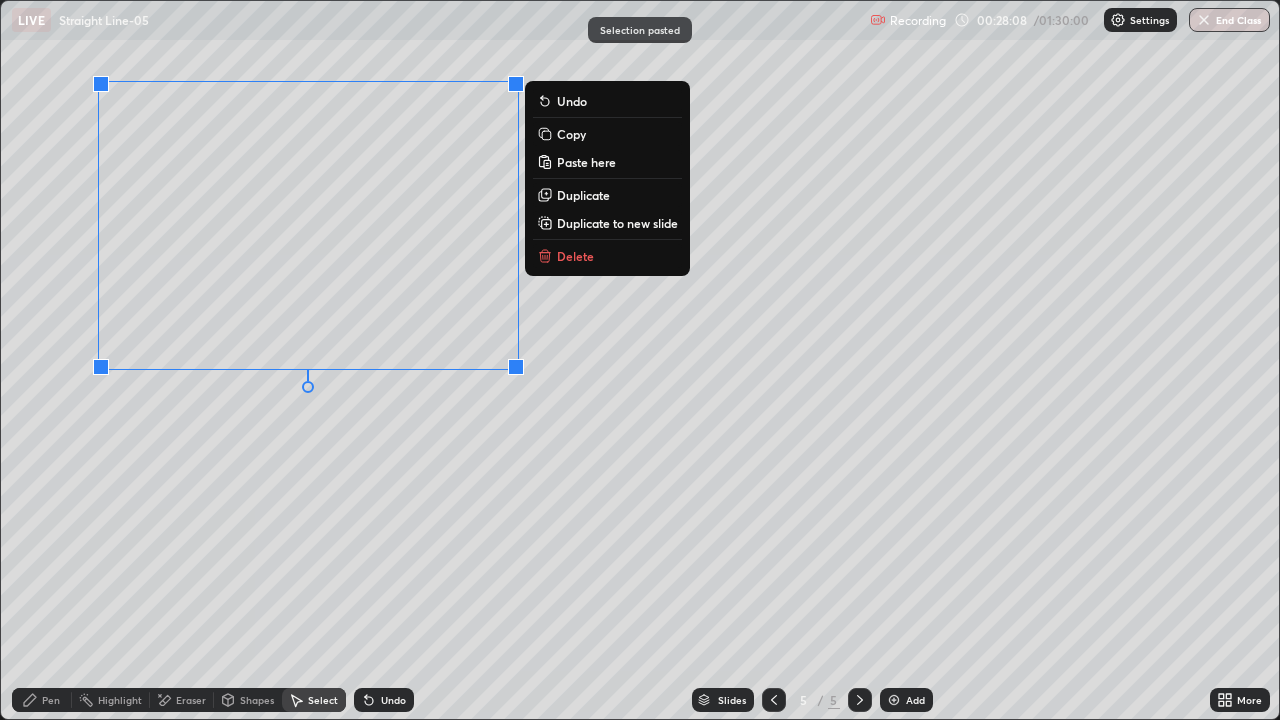 click on "0 ° Undo Copy Paste here Duplicate Duplicate to new slide Delete" at bounding box center (640, 360) 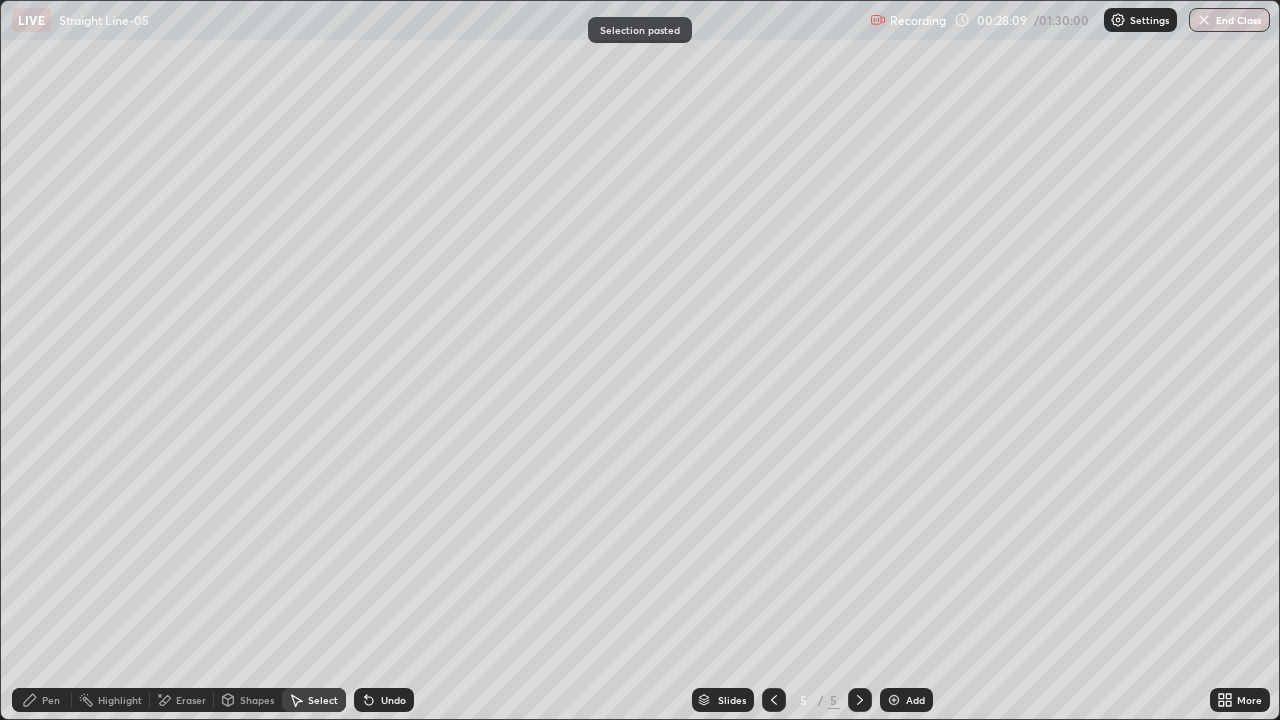 click on "Pen" at bounding box center [51, 700] 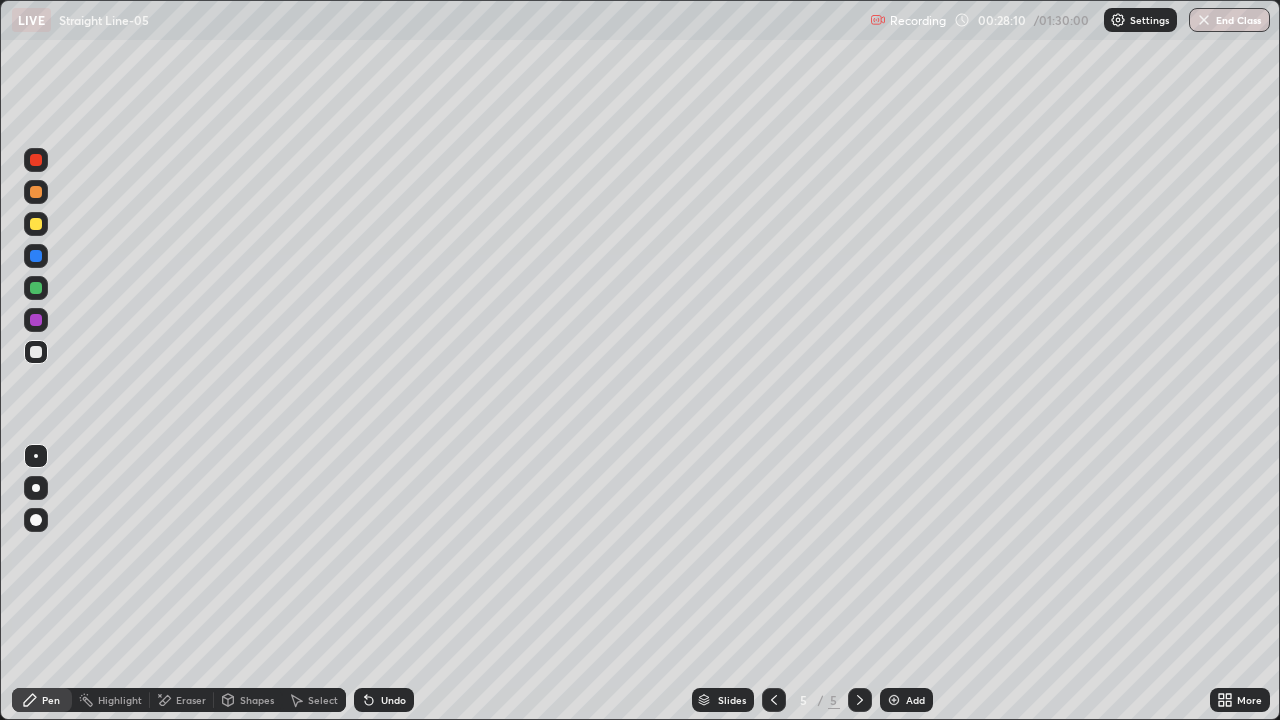 click on "Eraser" at bounding box center [191, 700] 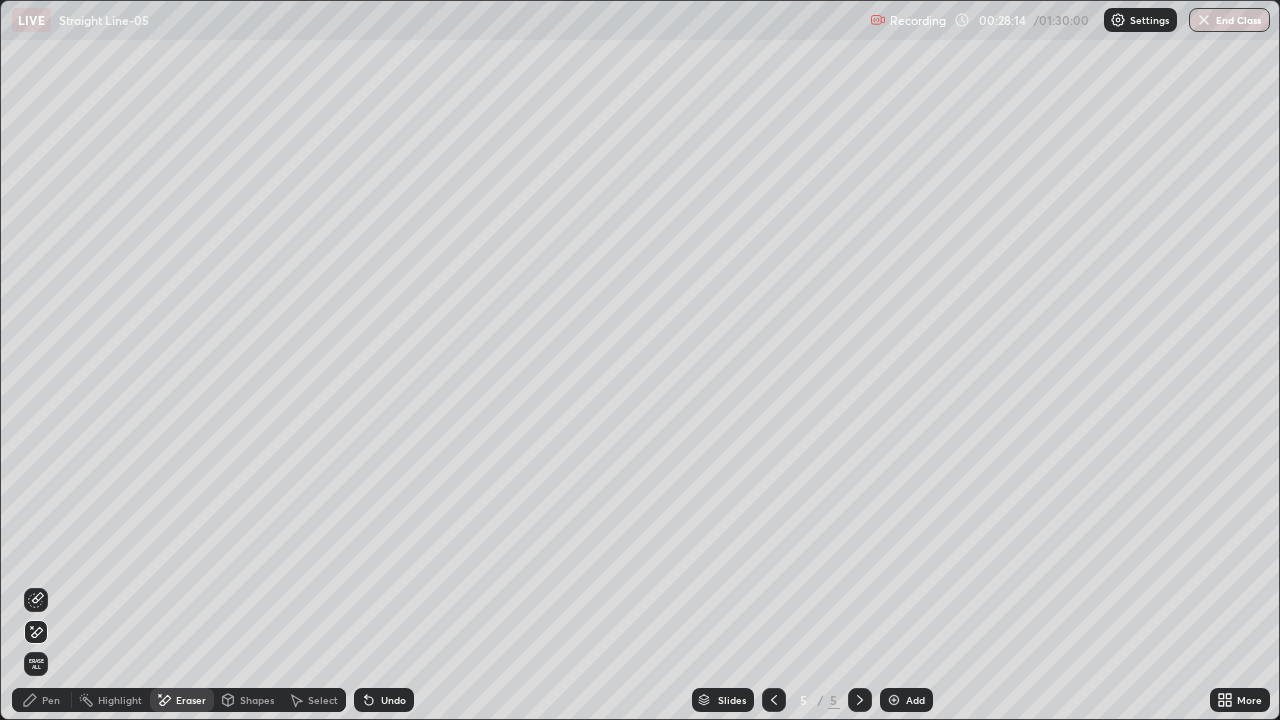click on "Pen" at bounding box center (51, 700) 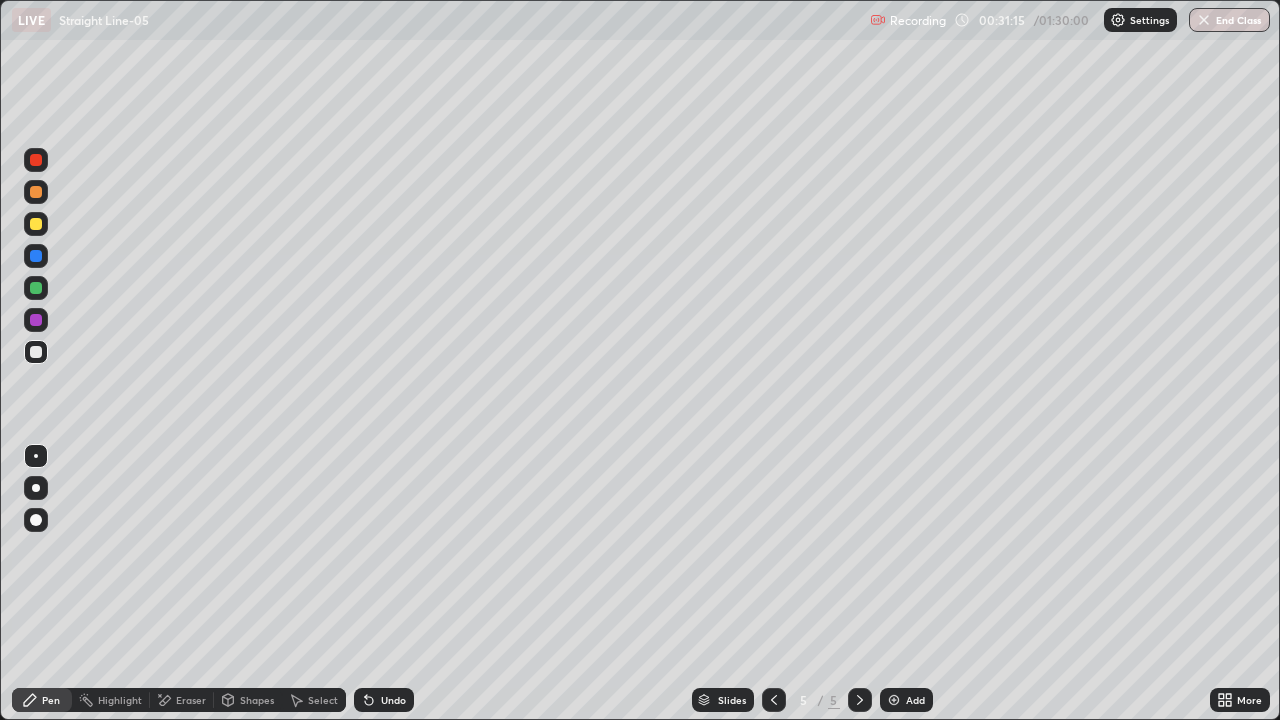 click on "More" at bounding box center [1249, 700] 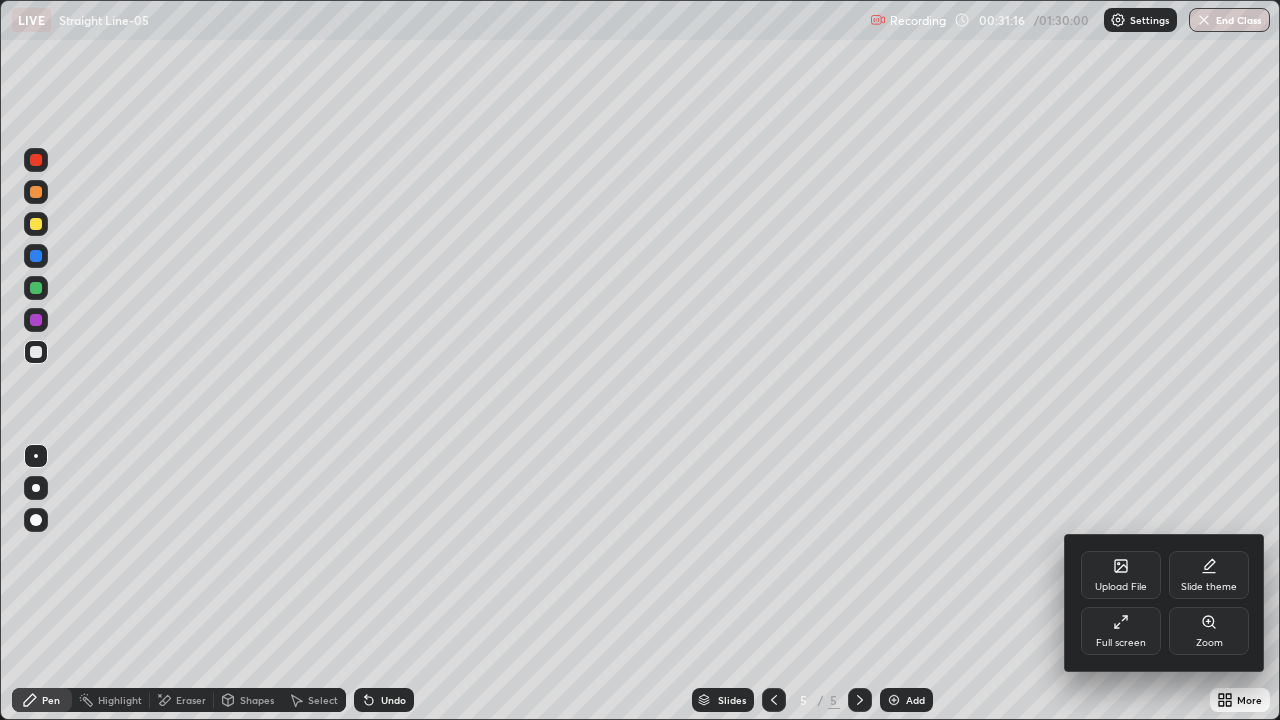 click on "Full screen" at bounding box center (1121, 631) 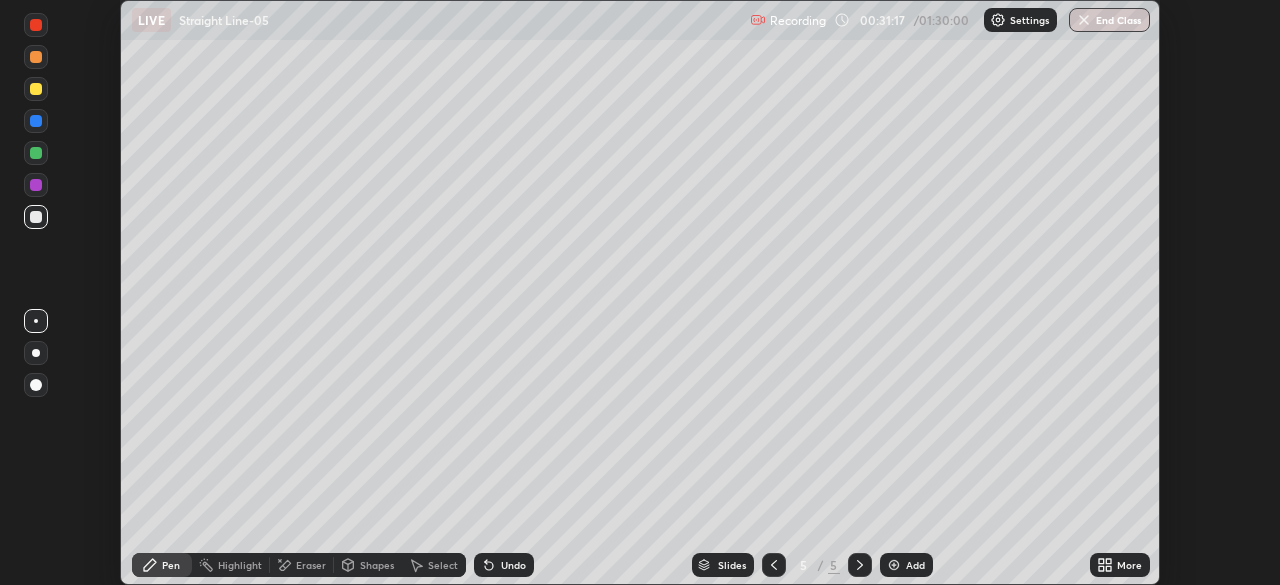 scroll, scrollTop: 585, scrollLeft: 1280, axis: both 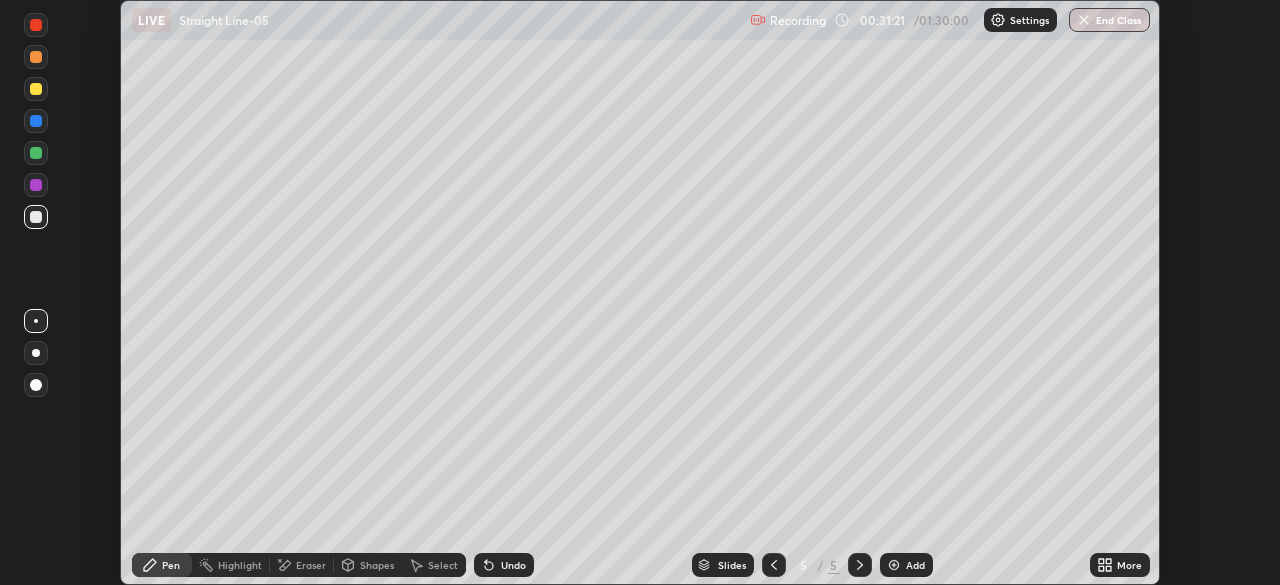 click on "More" at bounding box center (1129, 565) 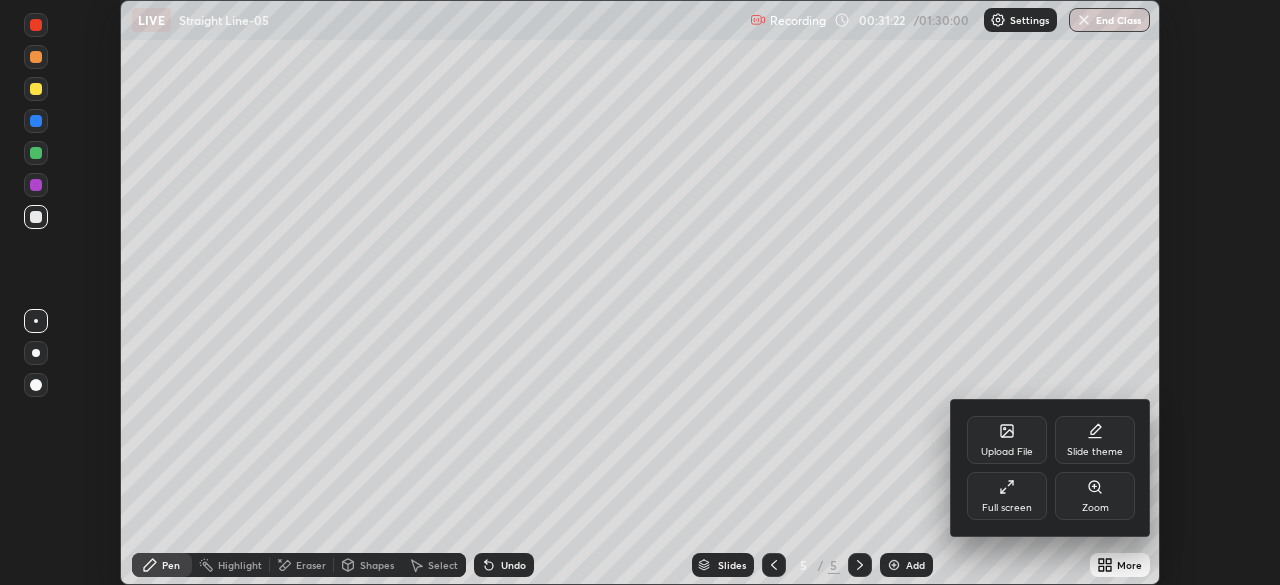 click on "Full screen" at bounding box center (1007, 496) 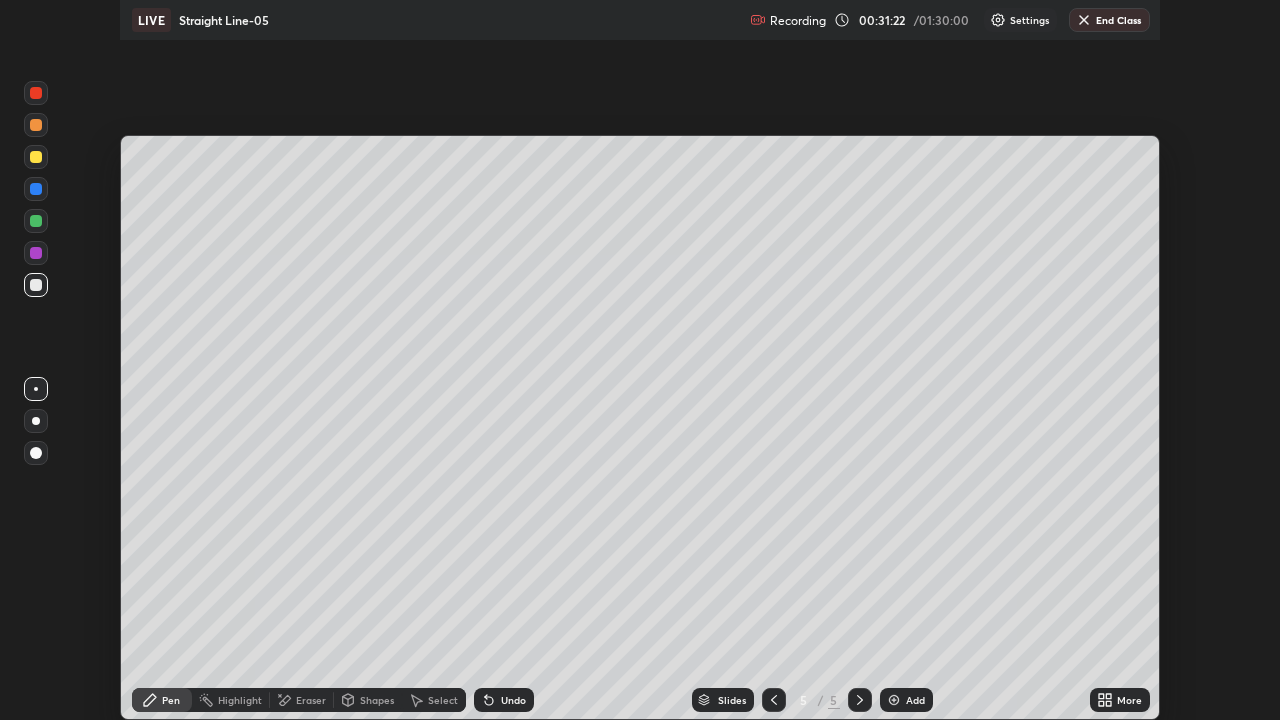 scroll, scrollTop: 99280, scrollLeft: 98720, axis: both 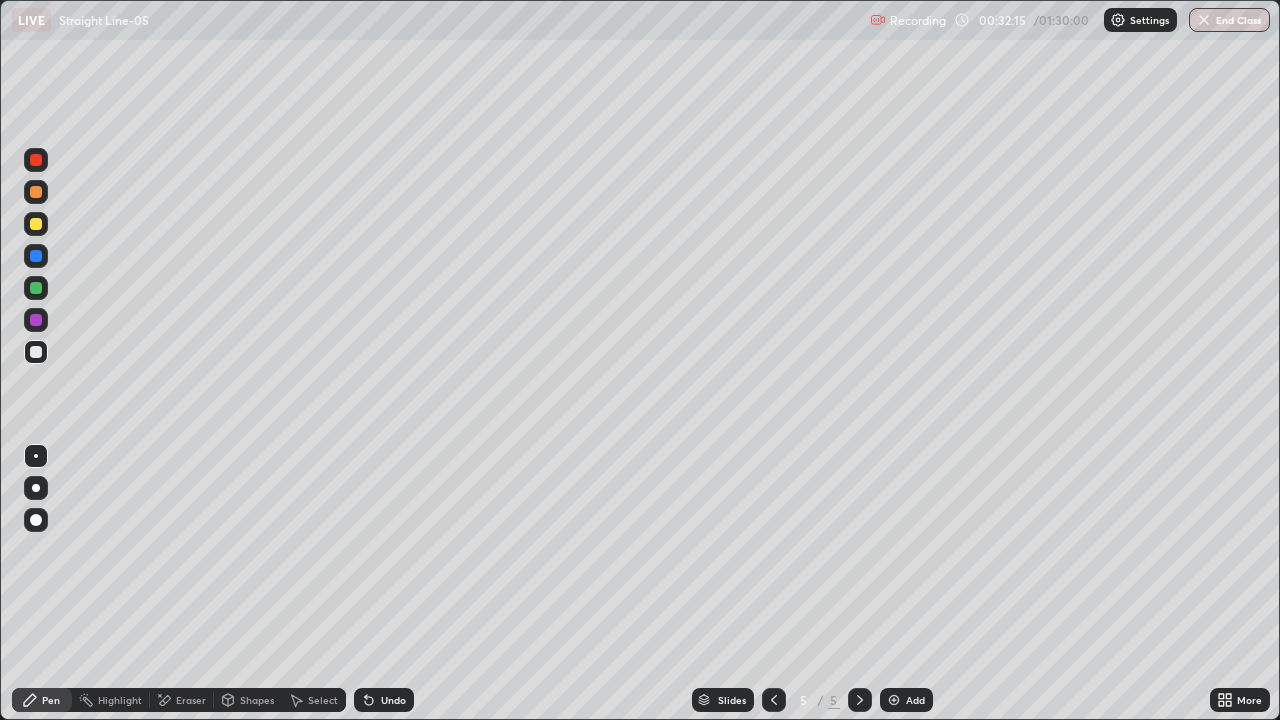 click at bounding box center (36, 288) 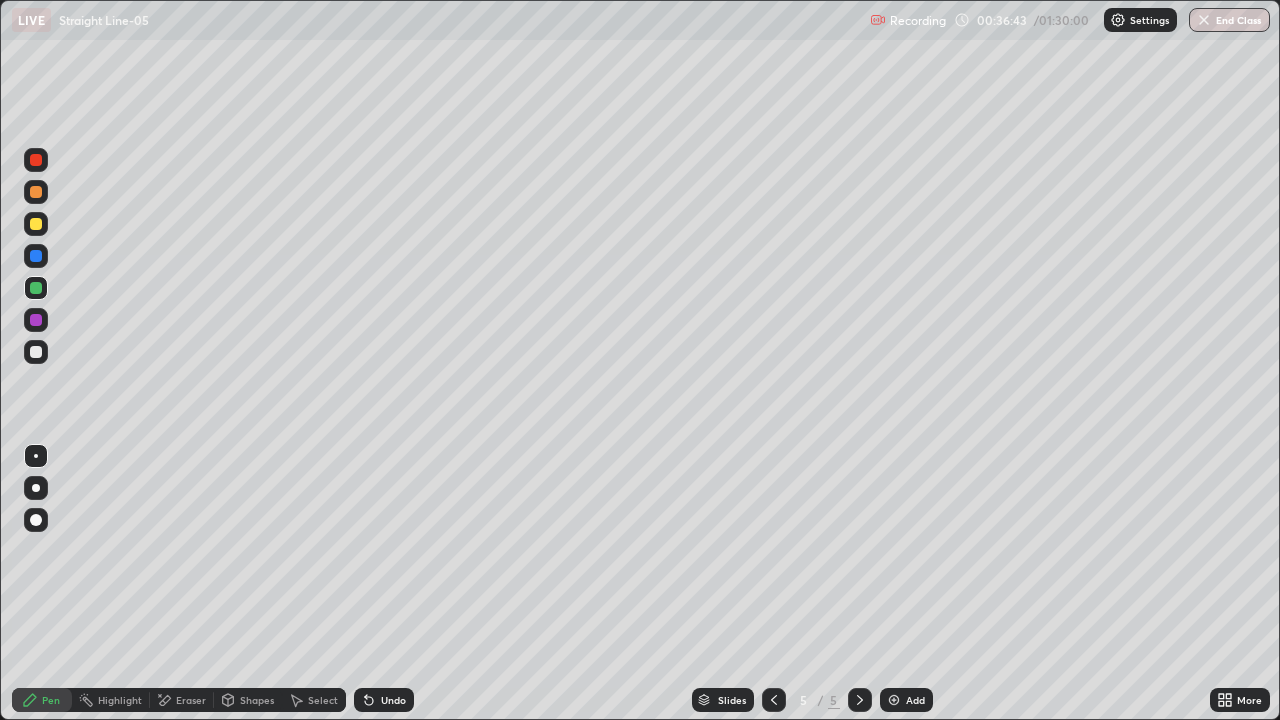 click on "Add" at bounding box center [915, 700] 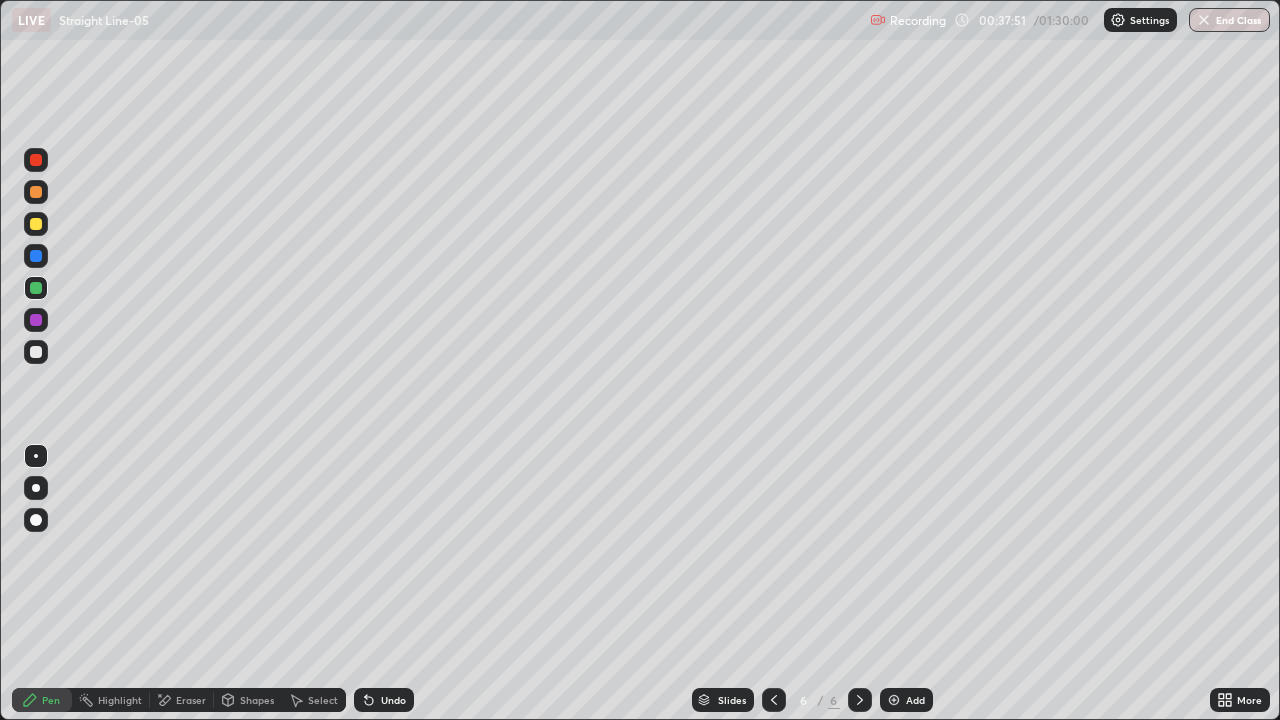 click 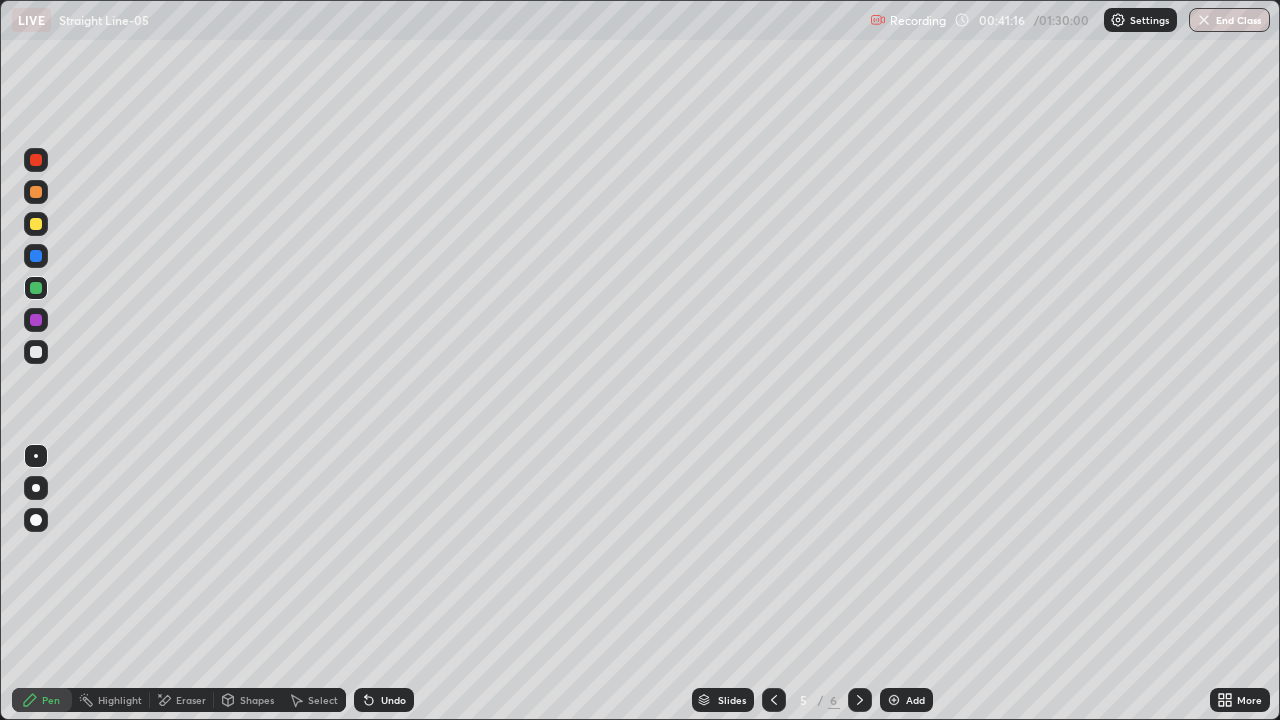 click on "Add" at bounding box center [915, 700] 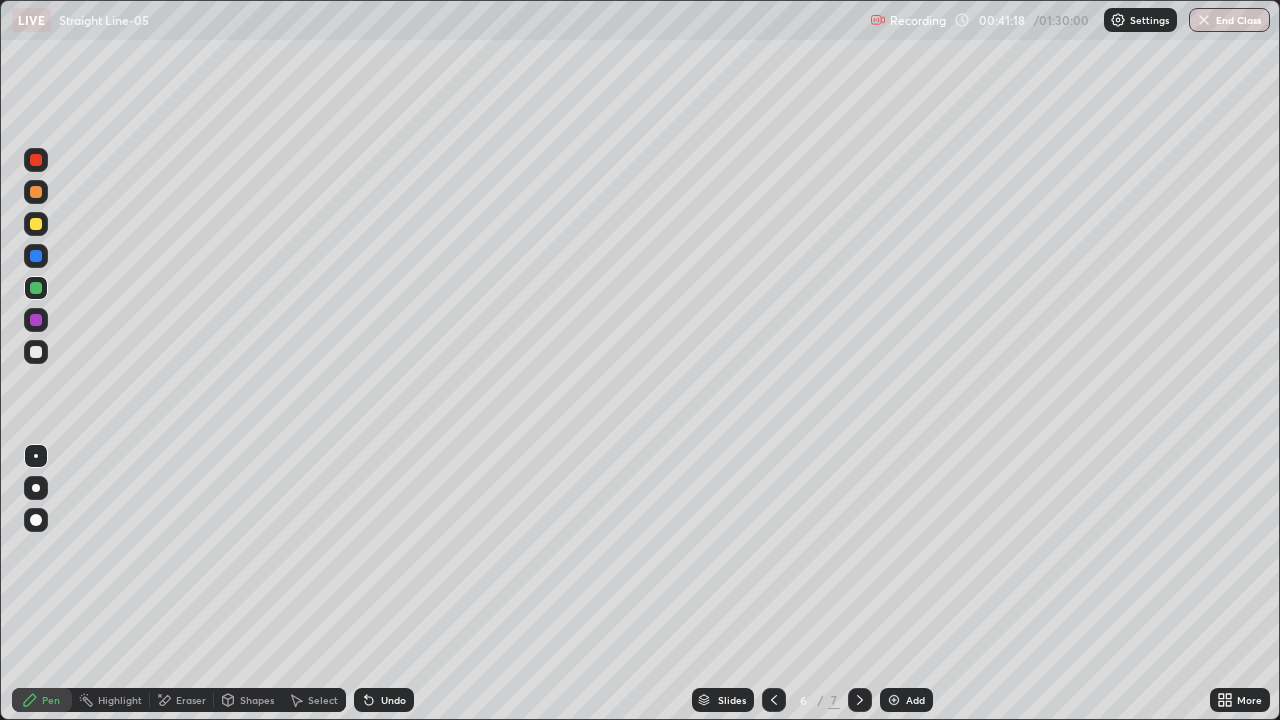 click at bounding box center (36, 192) 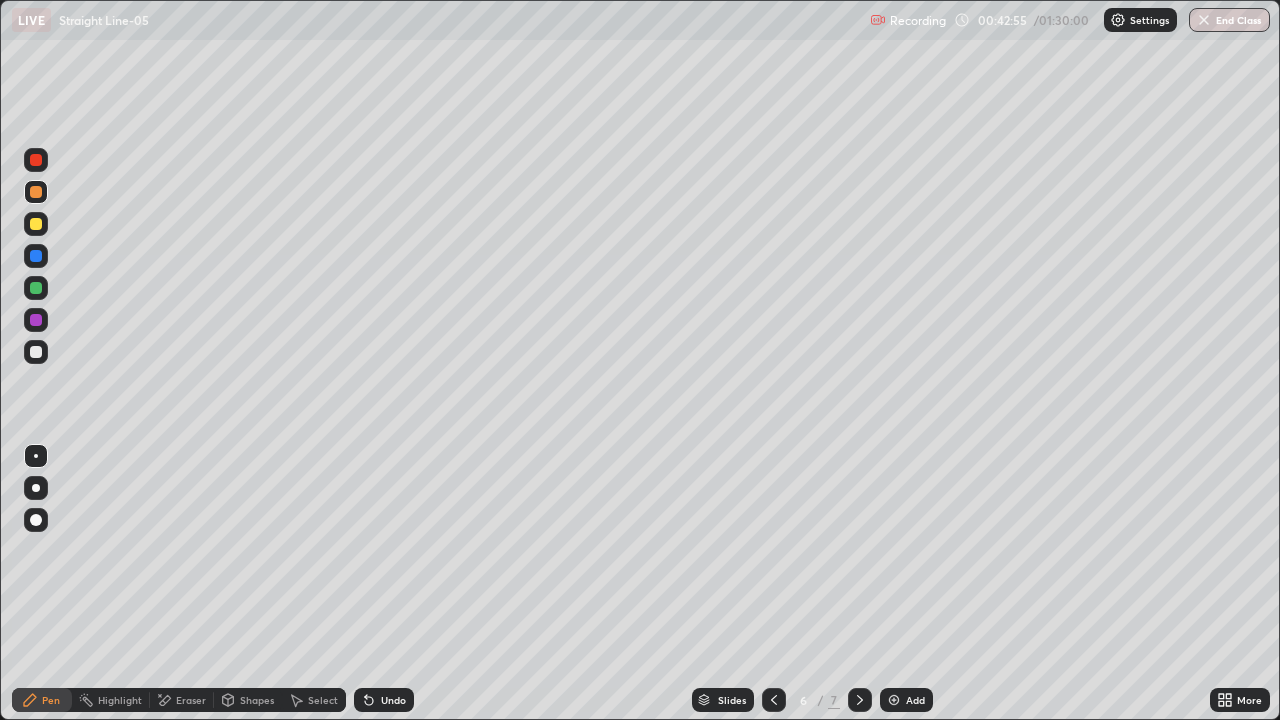 click on "Undo" at bounding box center [393, 700] 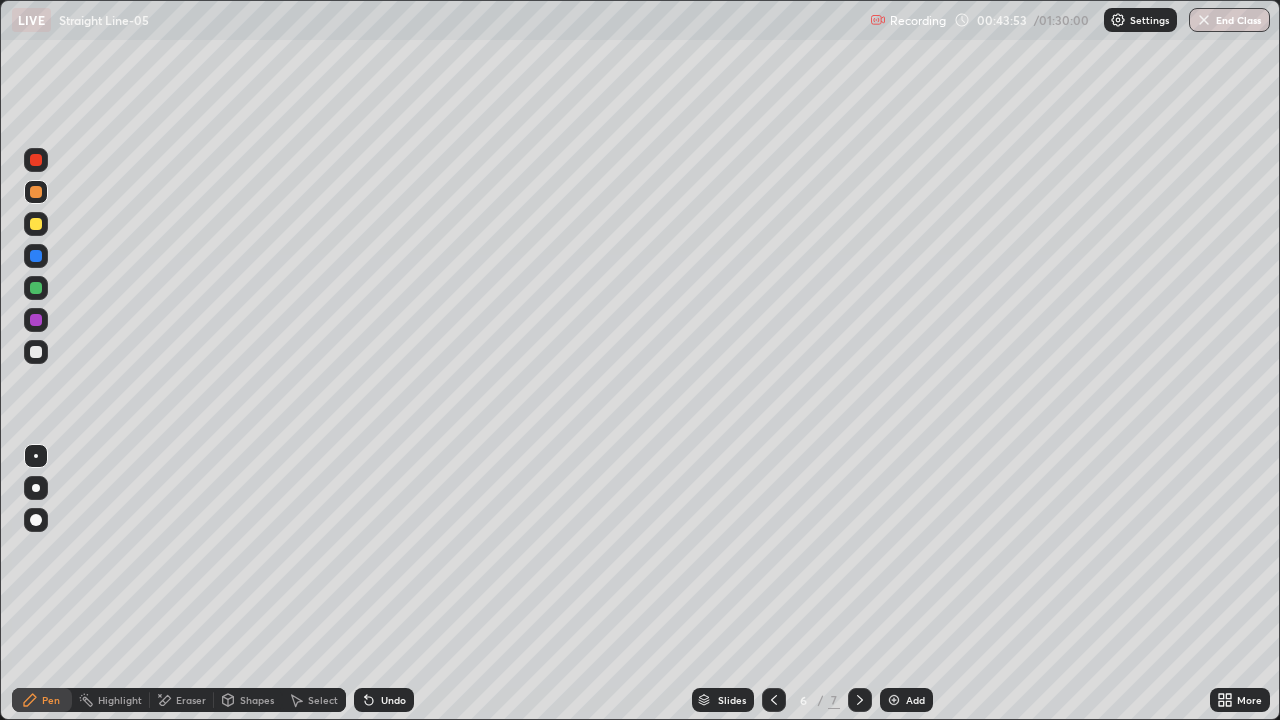 click at bounding box center (36, 288) 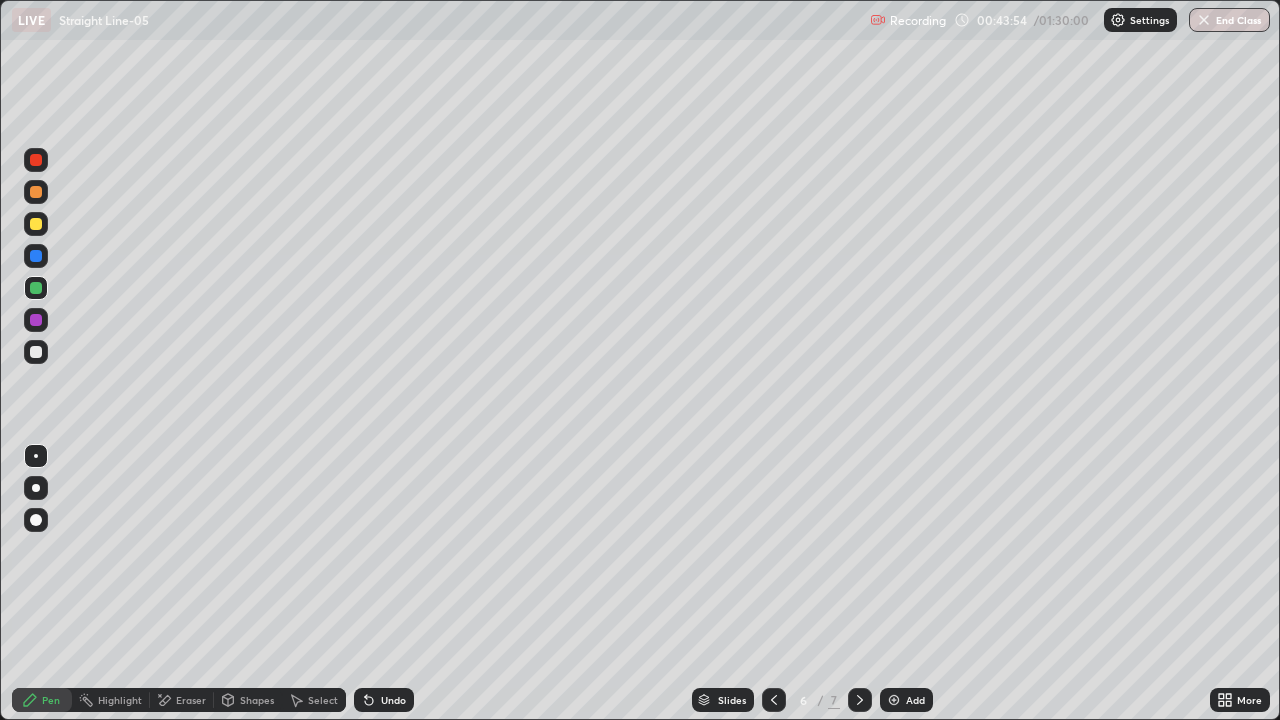 click on "Eraser" at bounding box center (191, 700) 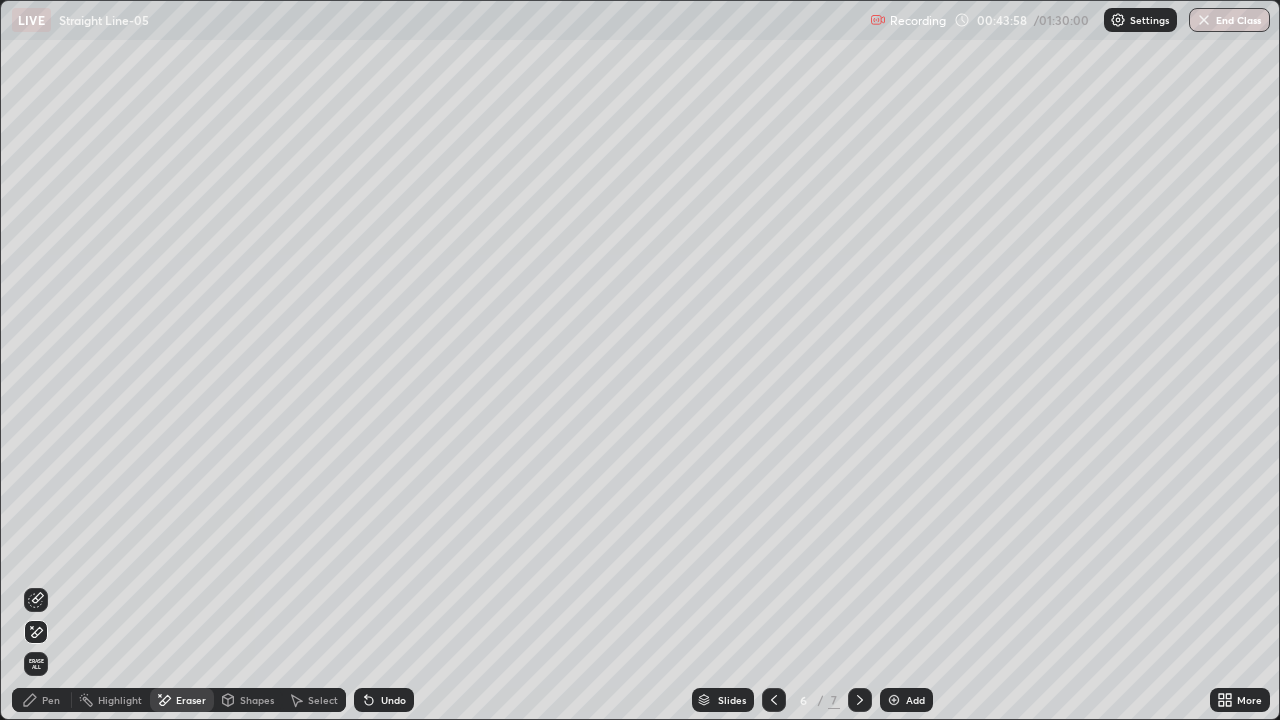 click on "Pen" at bounding box center (51, 700) 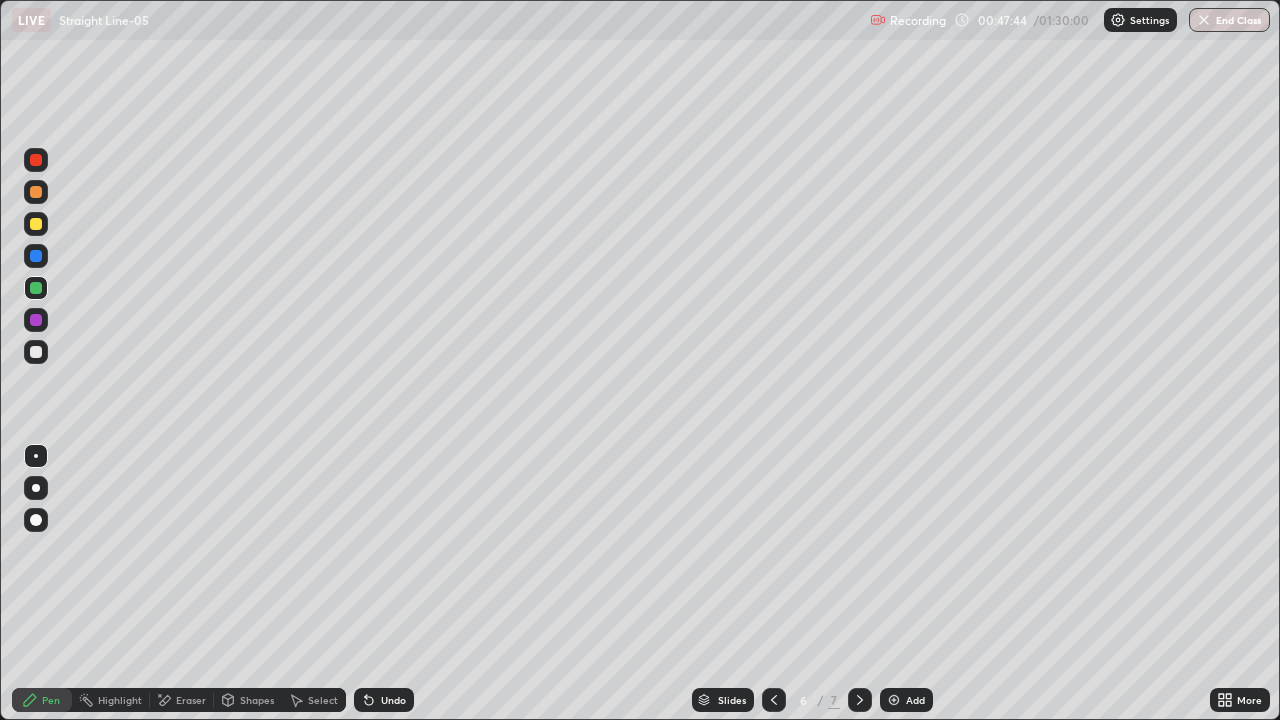 click on "Eraser" at bounding box center [182, 700] 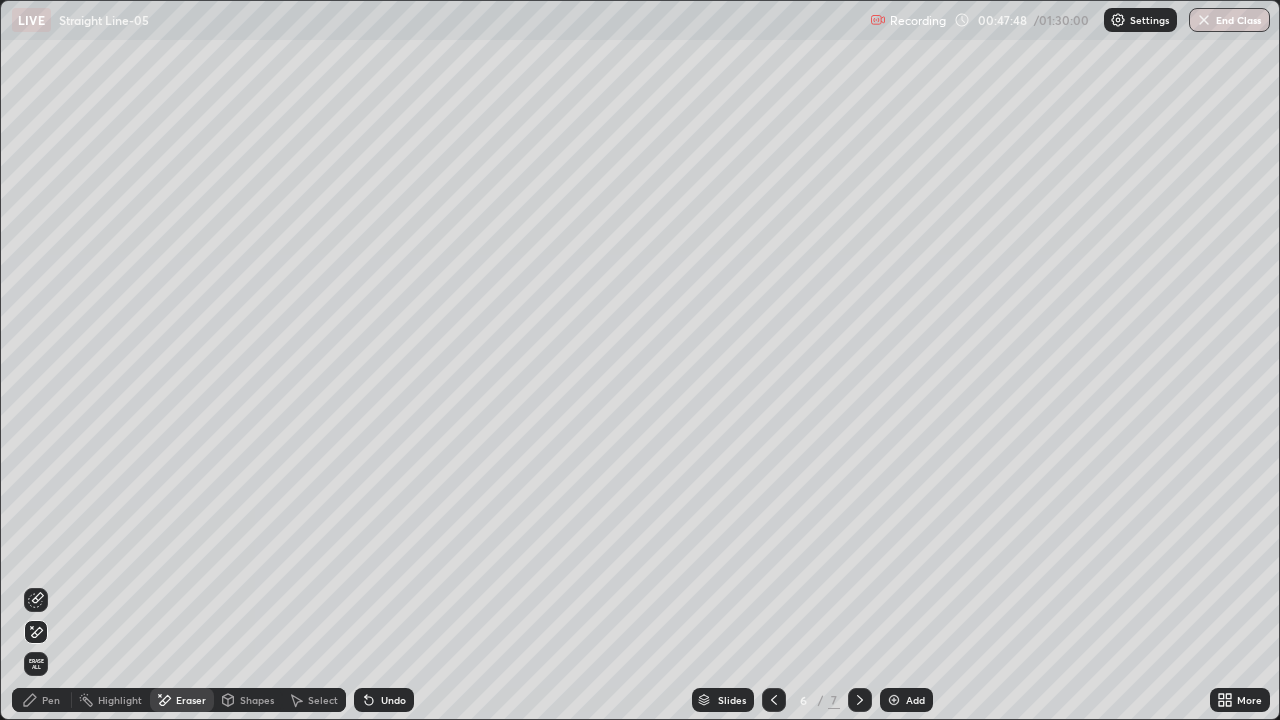 click on "Pen" at bounding box center (42, 700) 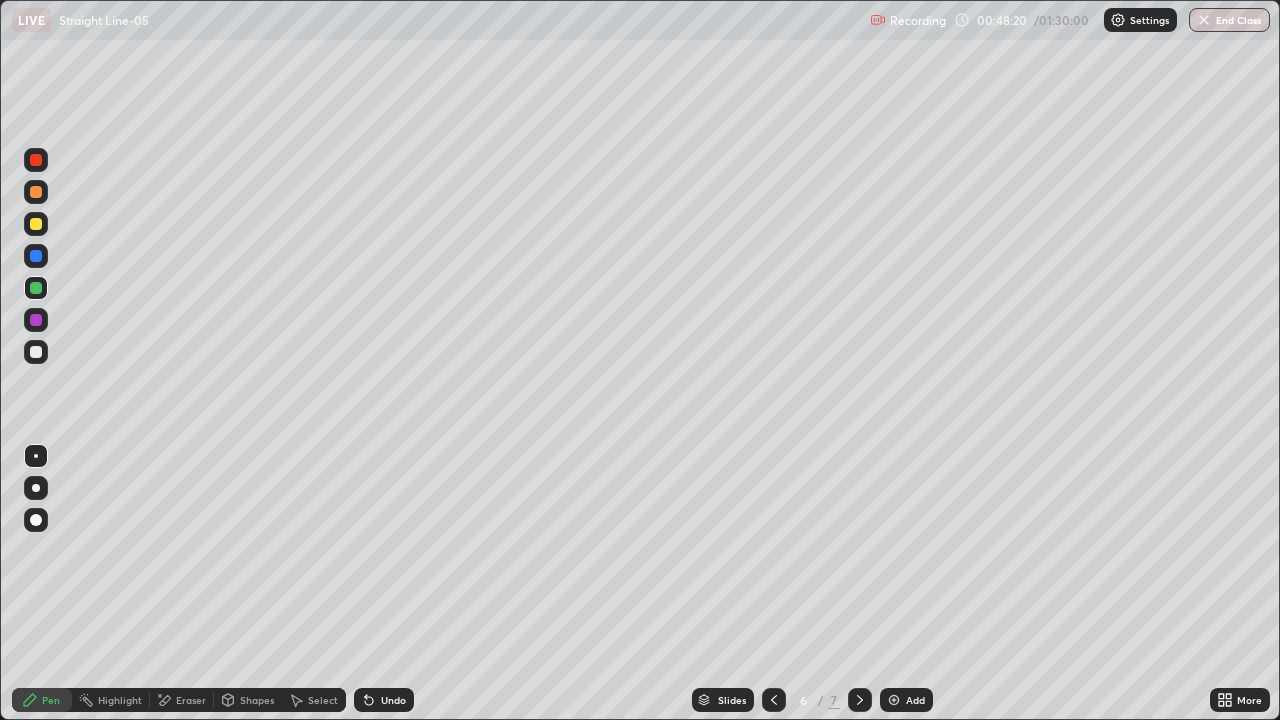 click on "Eraser" at bounding box center (191, 700) 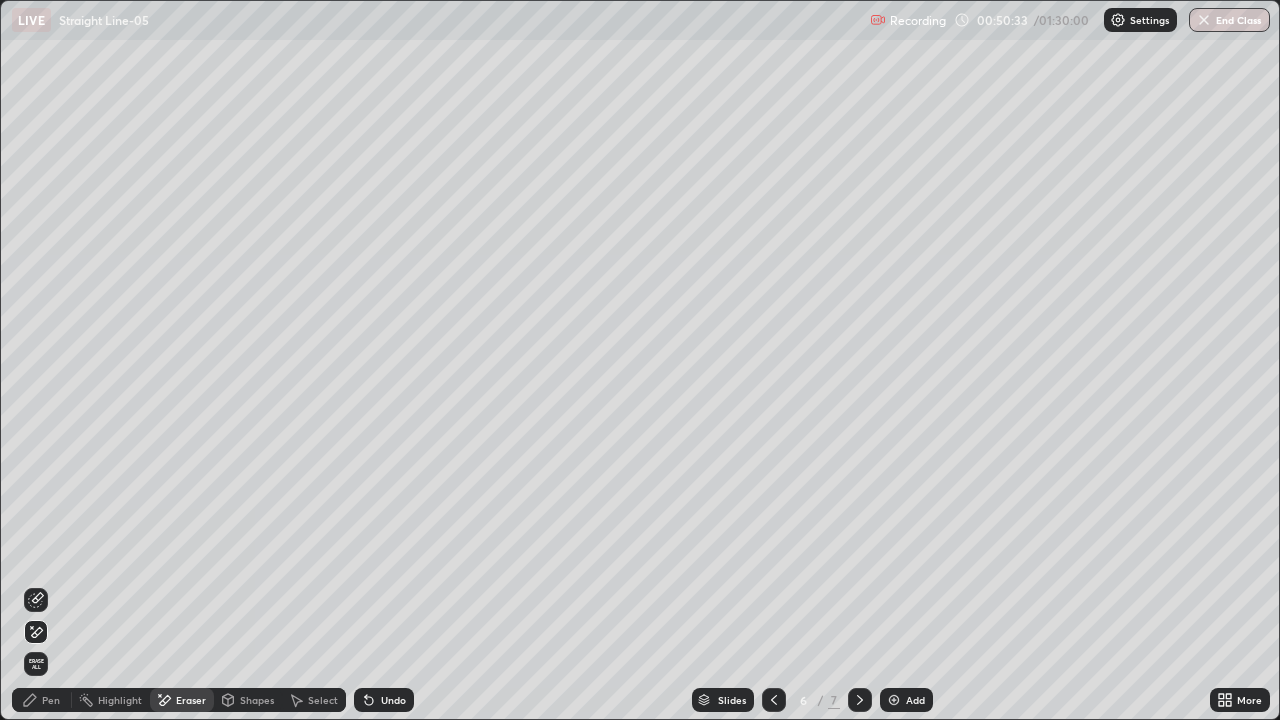 click on "Undo" at bounding box center (393, 700) 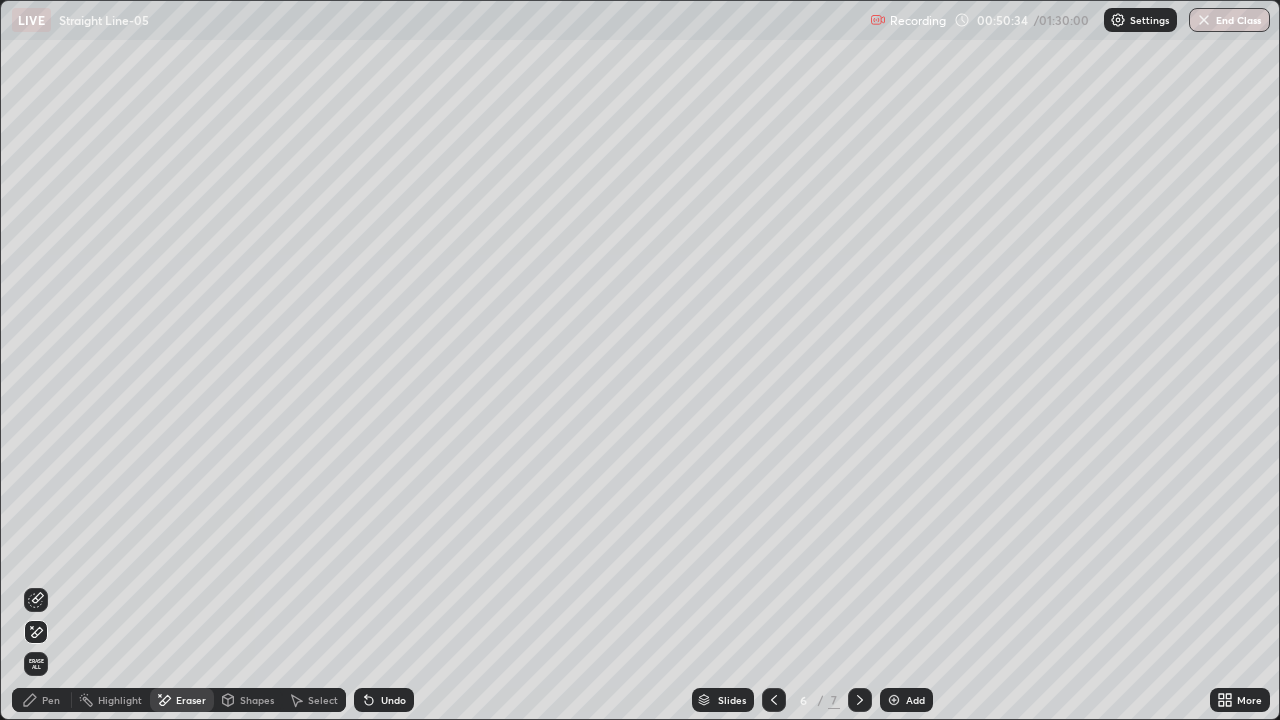 click on "Undo" at bounding box center (393, 700) 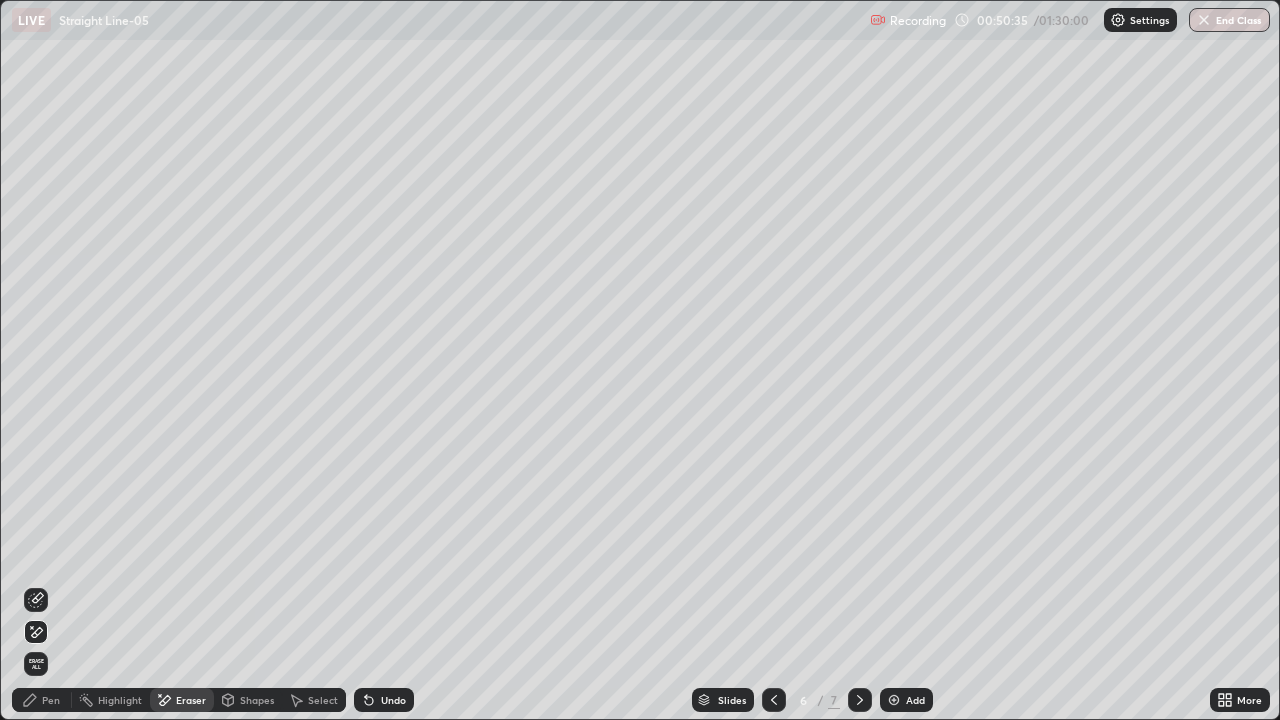 click on "Undo" at bounding box center (393, 700) 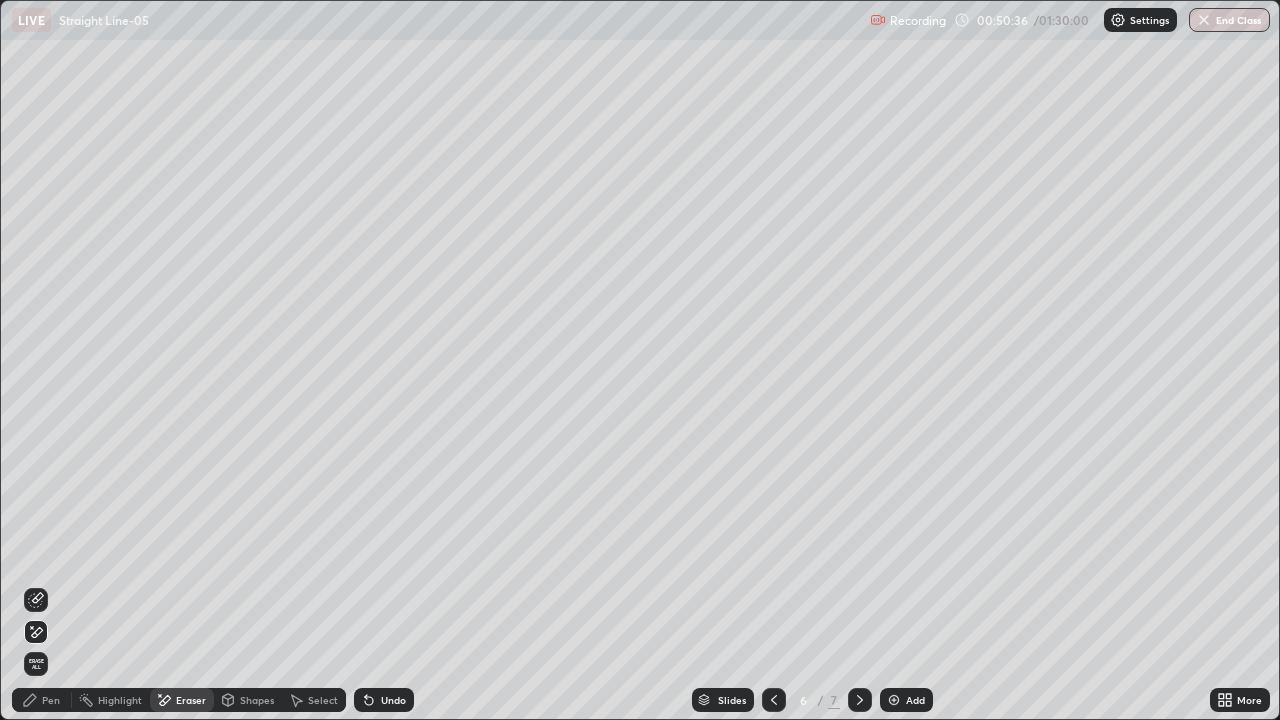 click on "Pen" at bounding box center [42, 700] 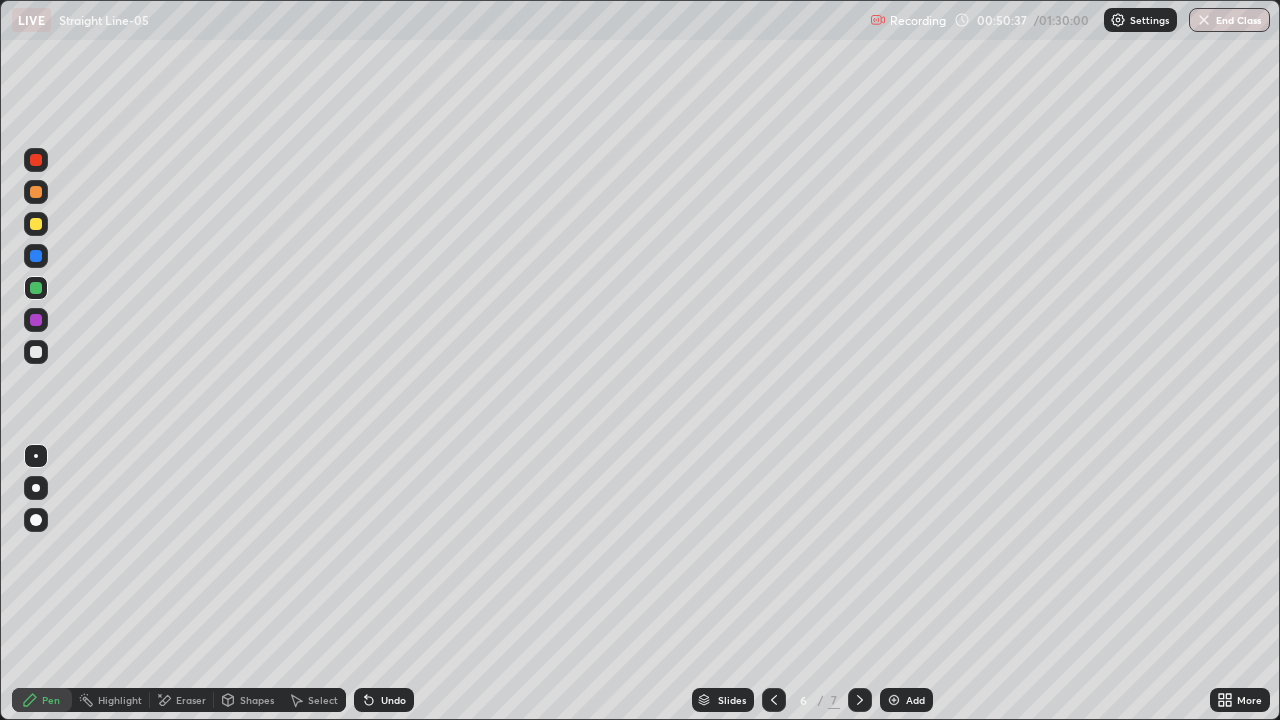 click at bounding box center (36, 352) 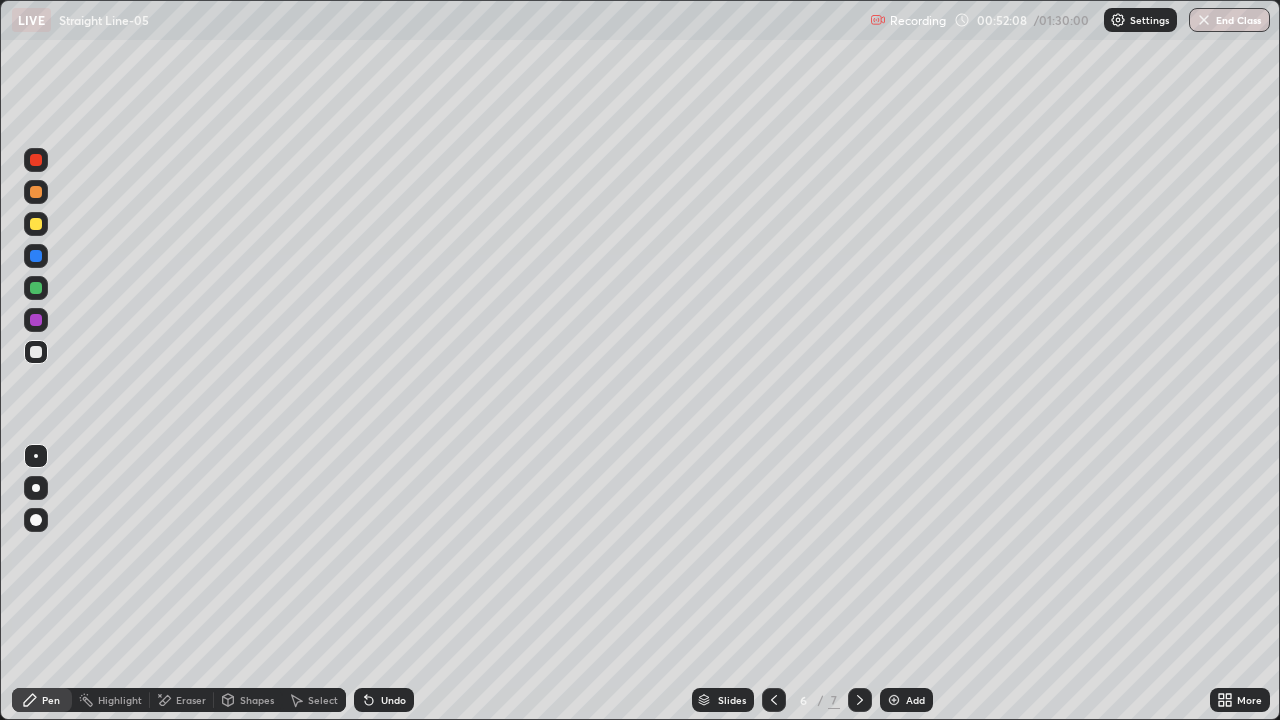 click on "Add" at bounding box center (915, 700) 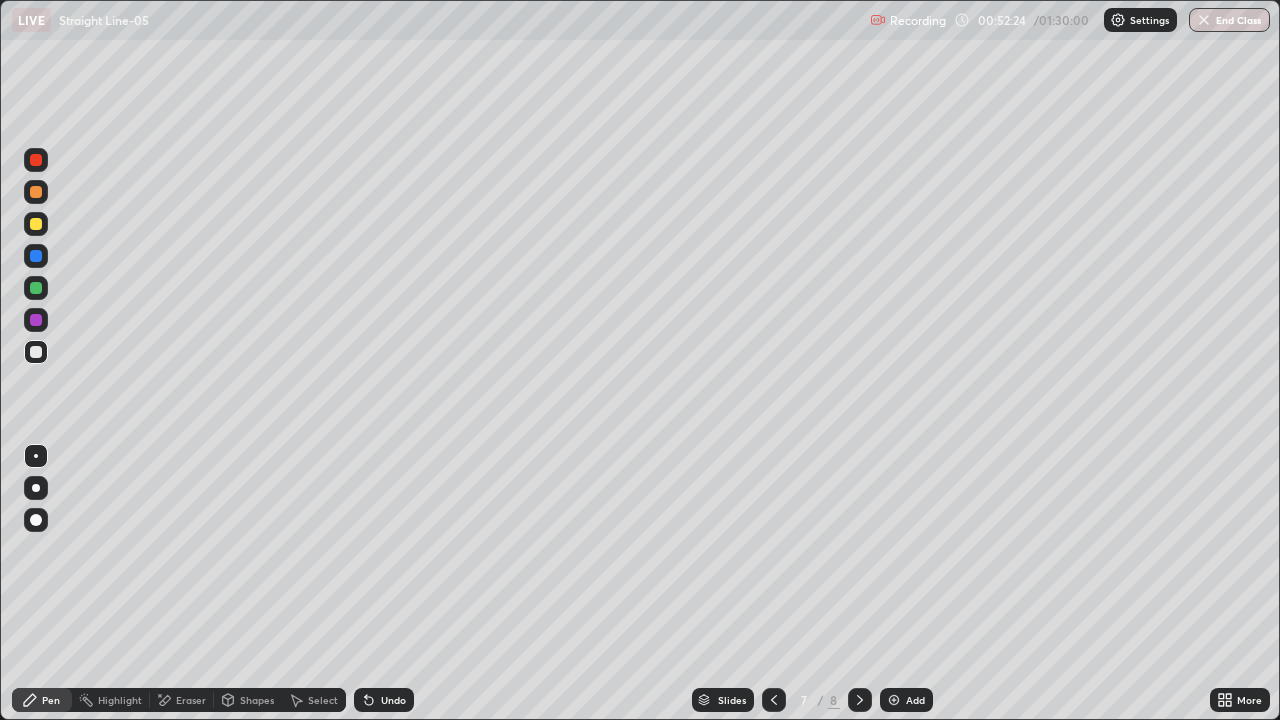 click on "Undo" at bounding box center [384, 700] 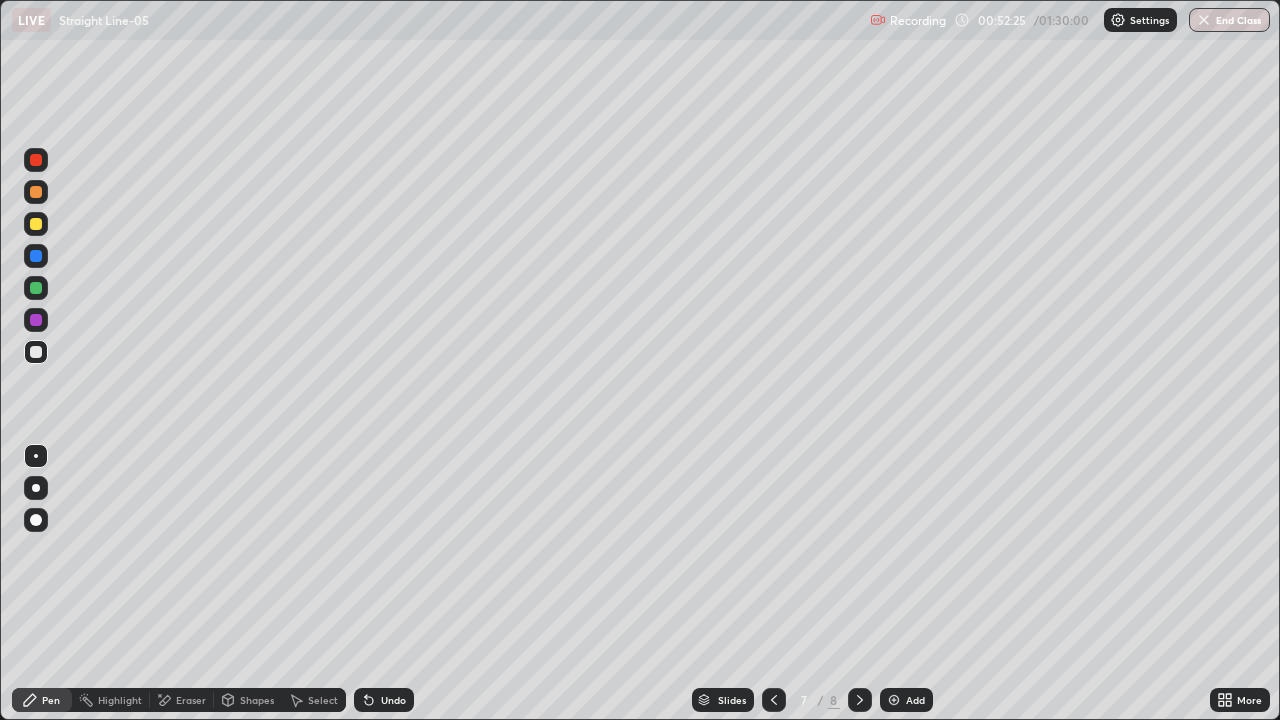 click 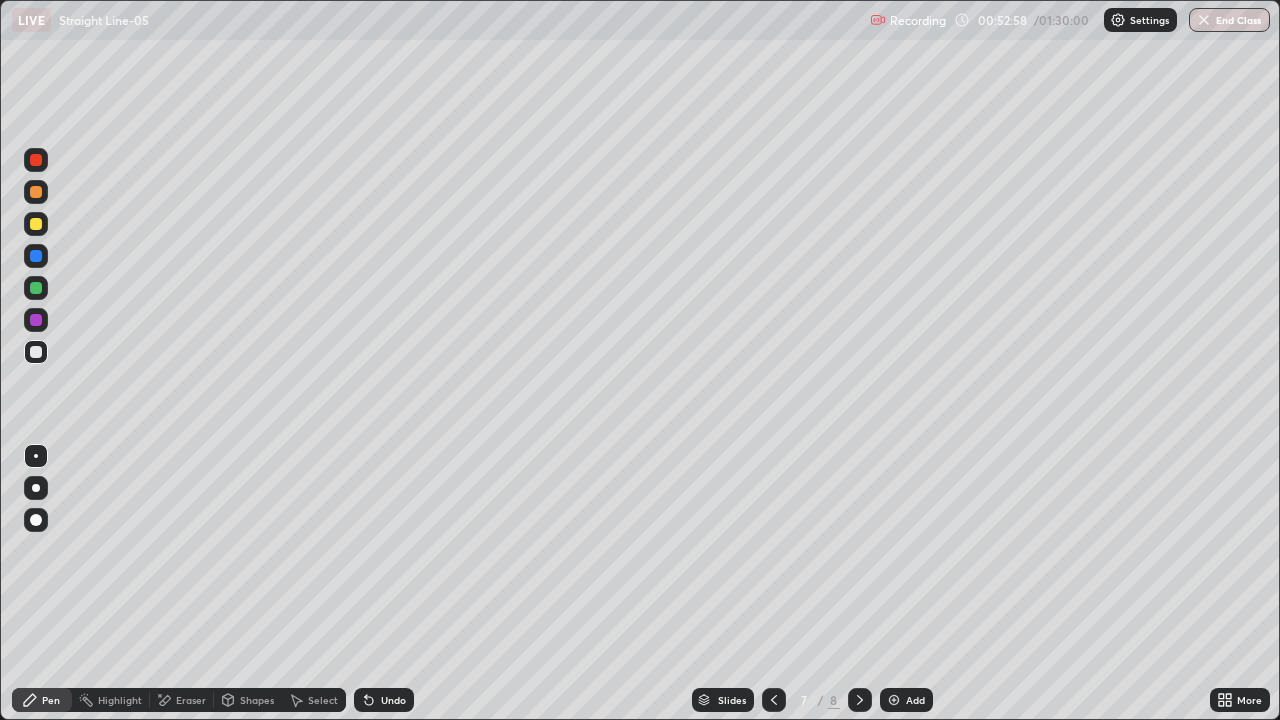 click on "Undo" at bounding box center (384, 700) 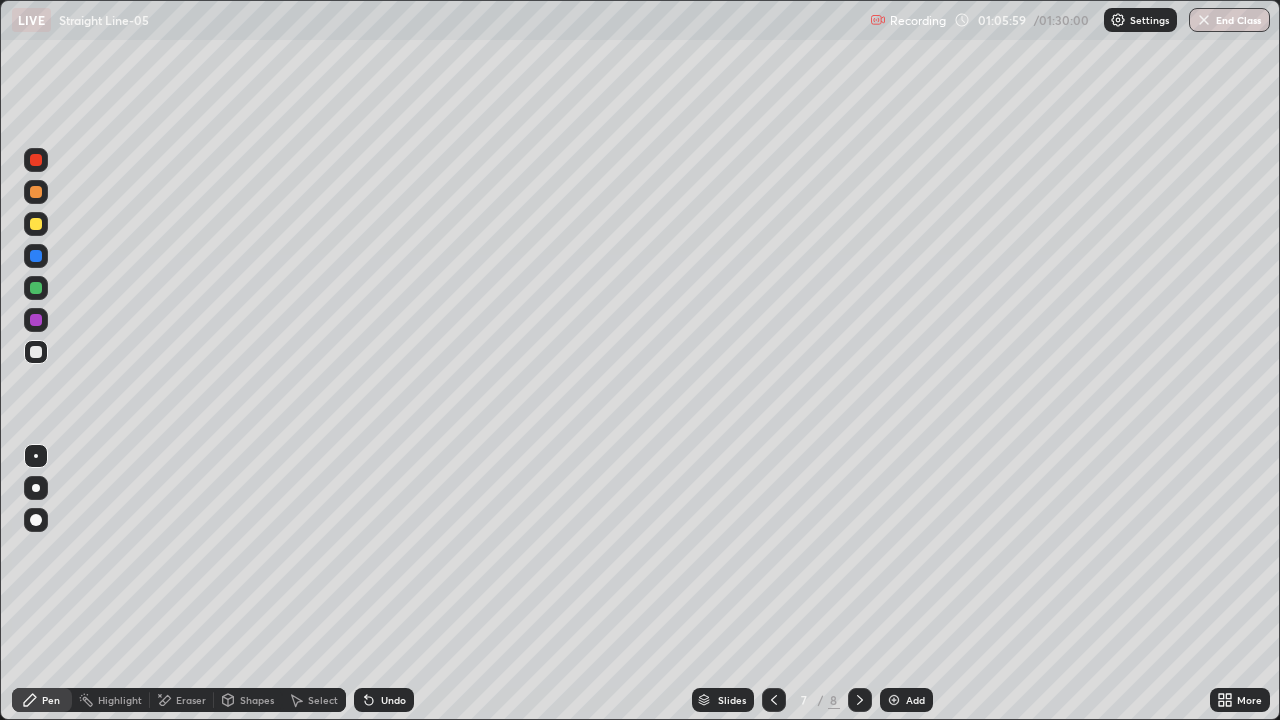 click 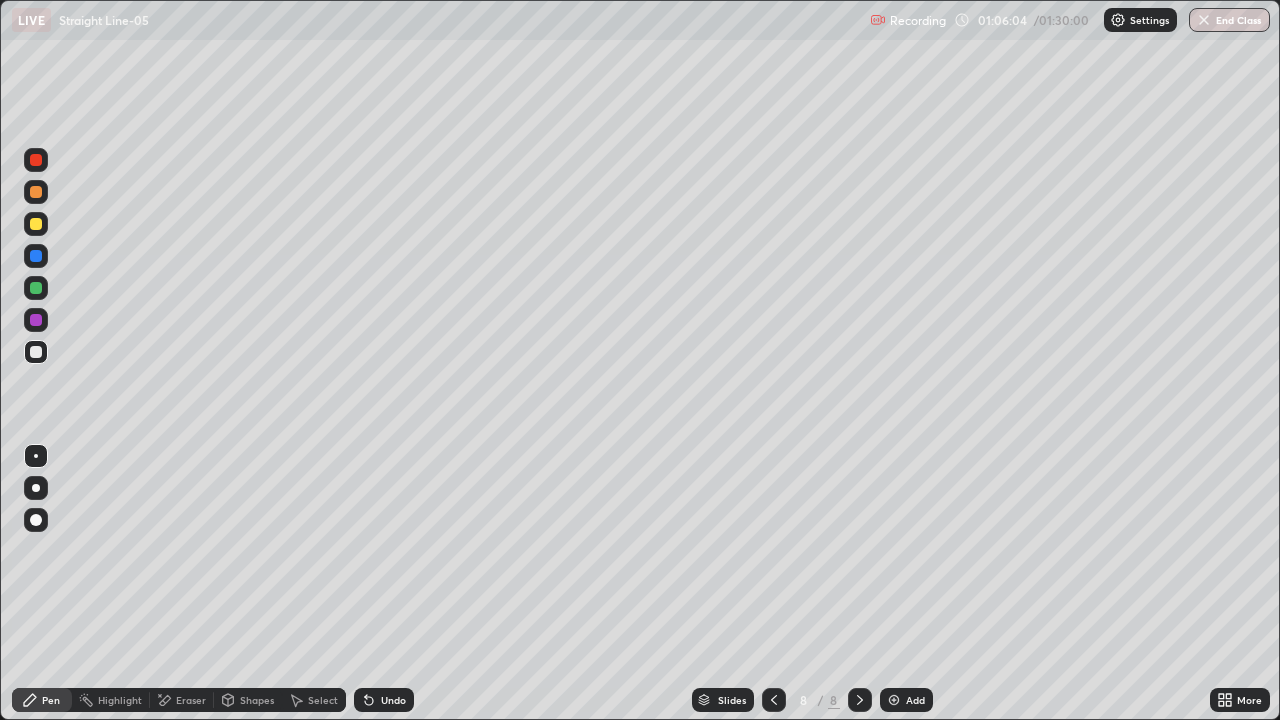 click on "Add" at bounding box center (915, 700) 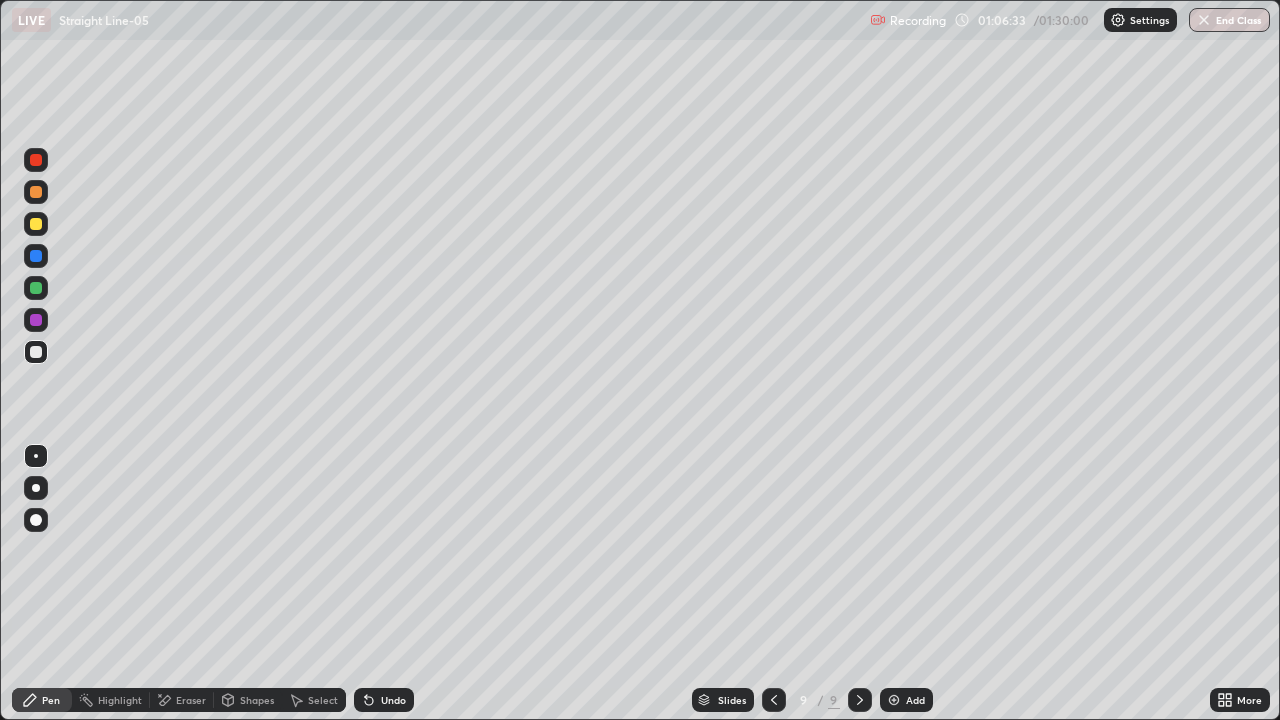 click on "Undo" at bounding box center [384, 700] 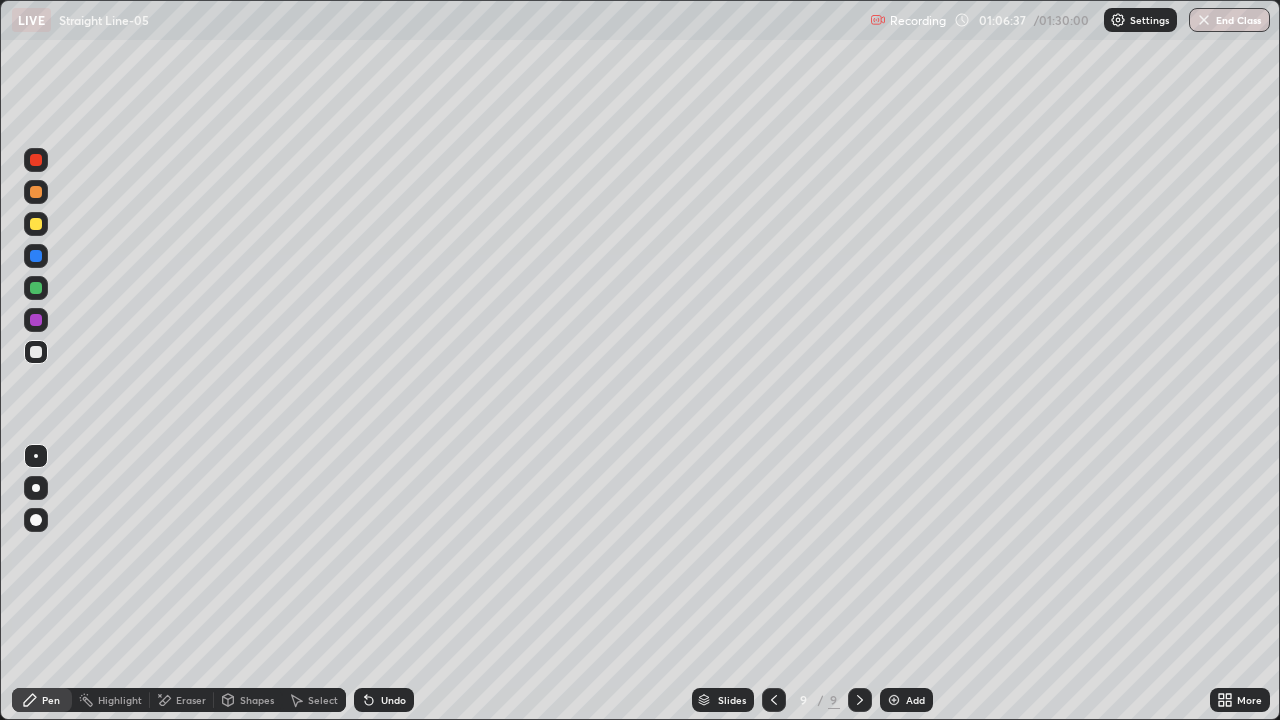 click on "Eraser" at bounding box center (191, 700) 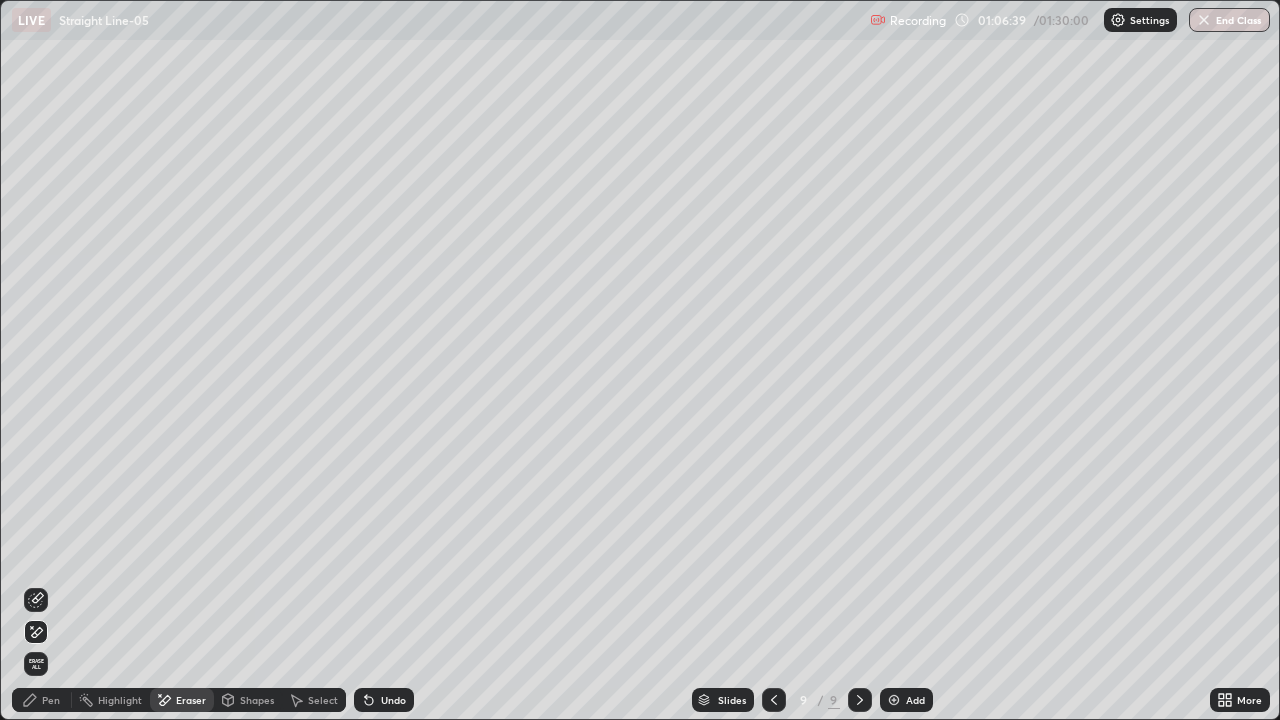 click on "Pen" at bounding box center (51, 700) 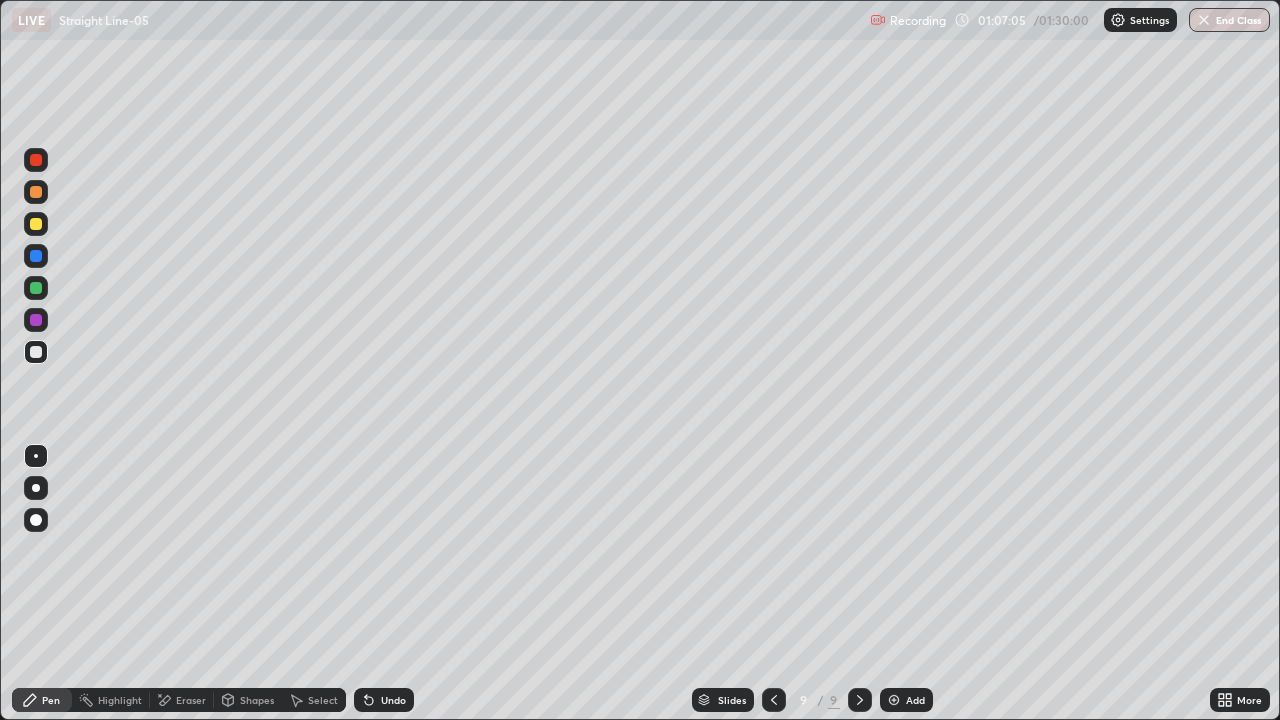 click at bounding box center [36, 160] 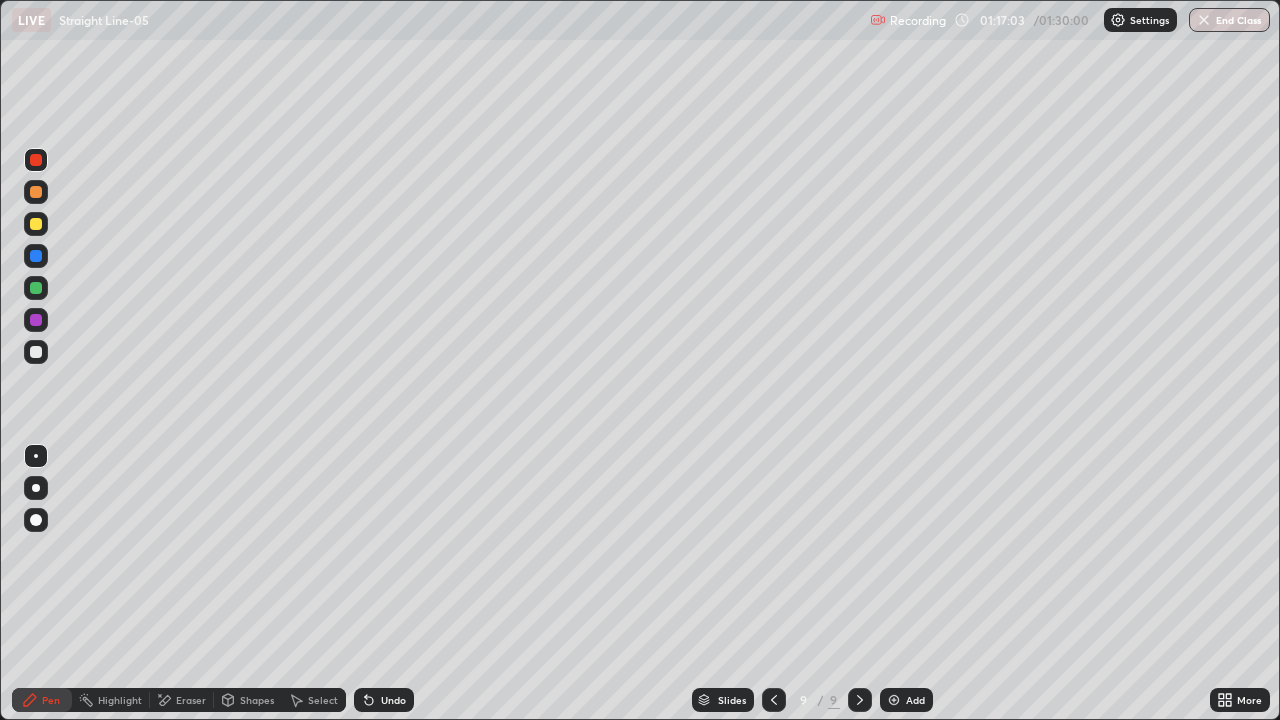 click on "Add" at bounding box center (915, 700) 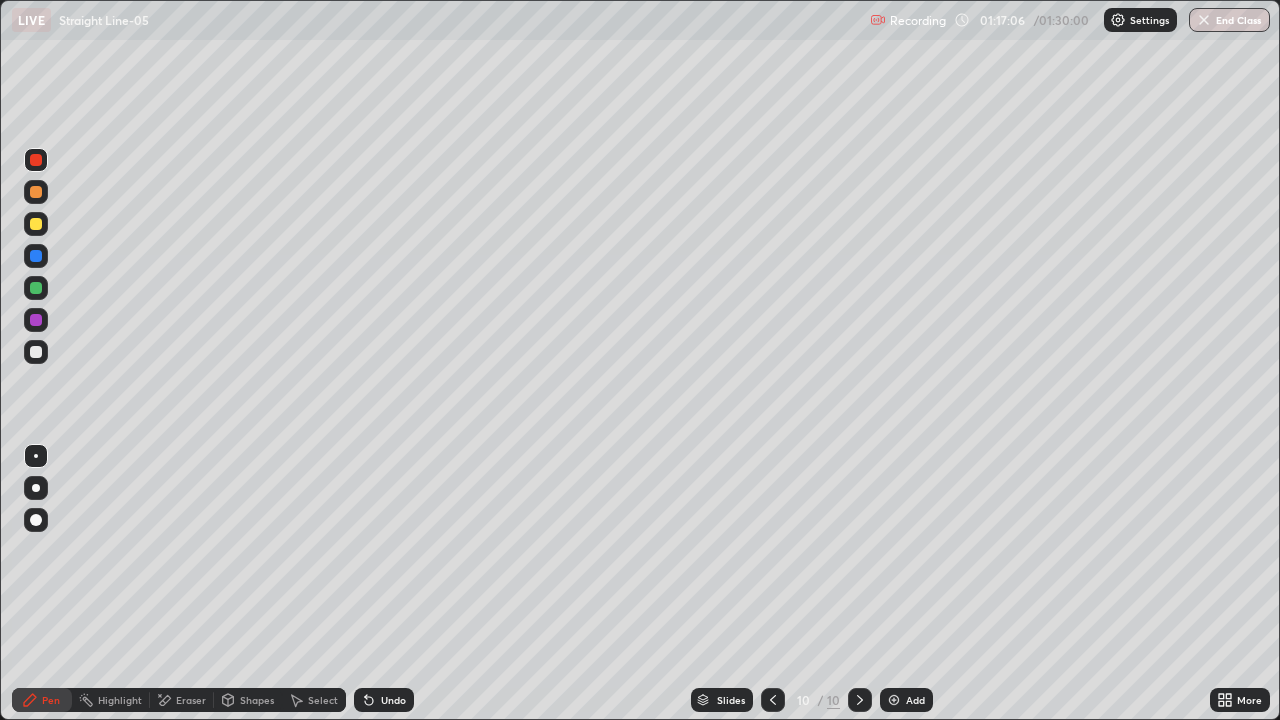 click at bounding box center [36, 288] 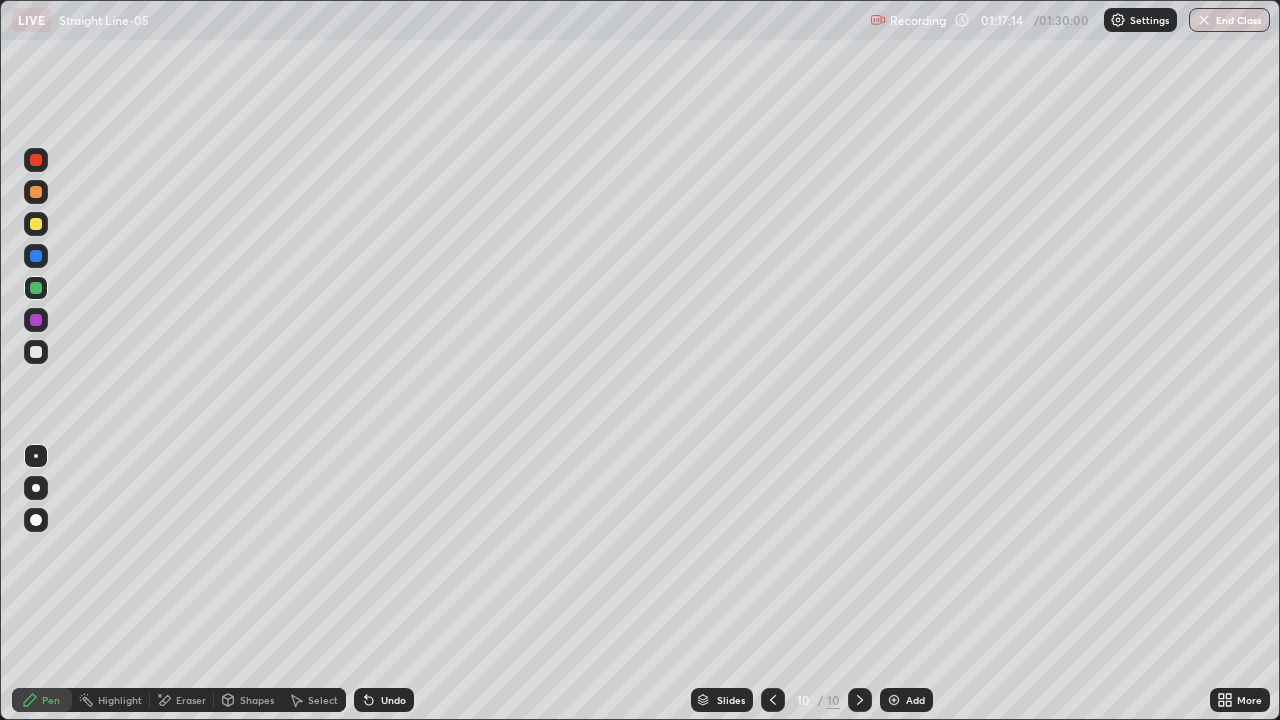 click 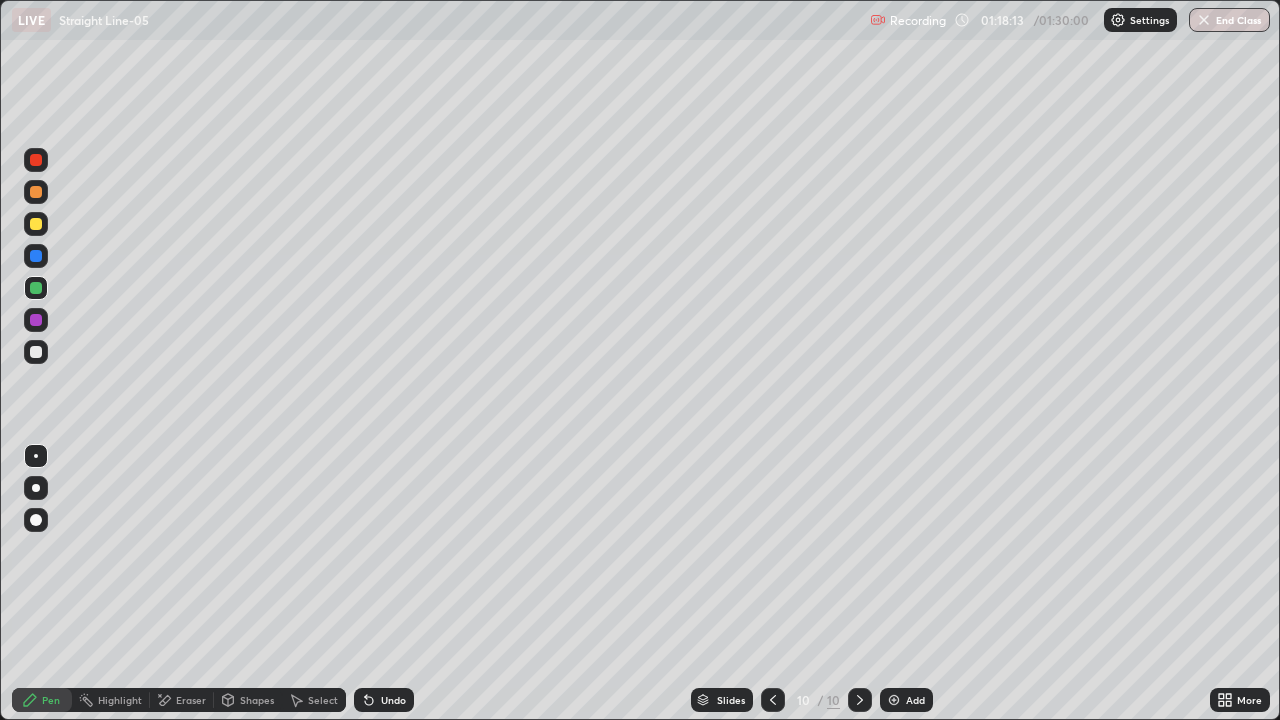 click on "Eraser" at bounding box center [191, 700] 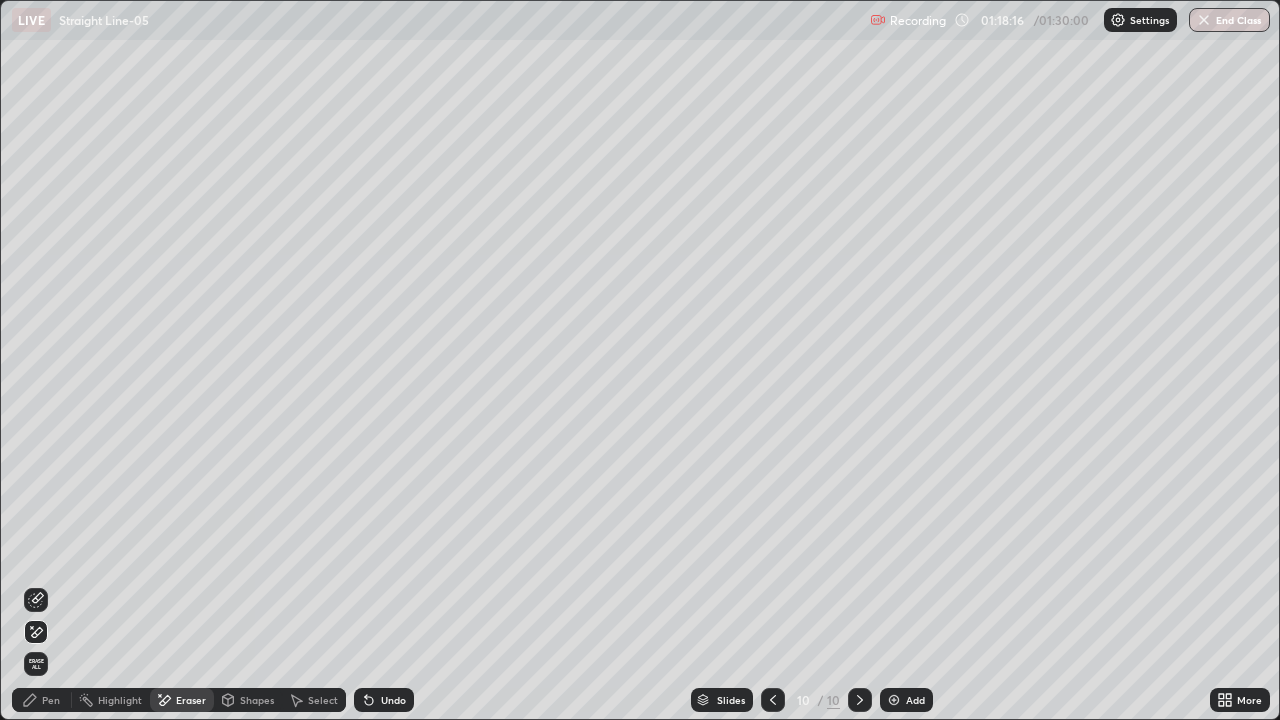 click on "Pen" at bounding box center [51, 700] 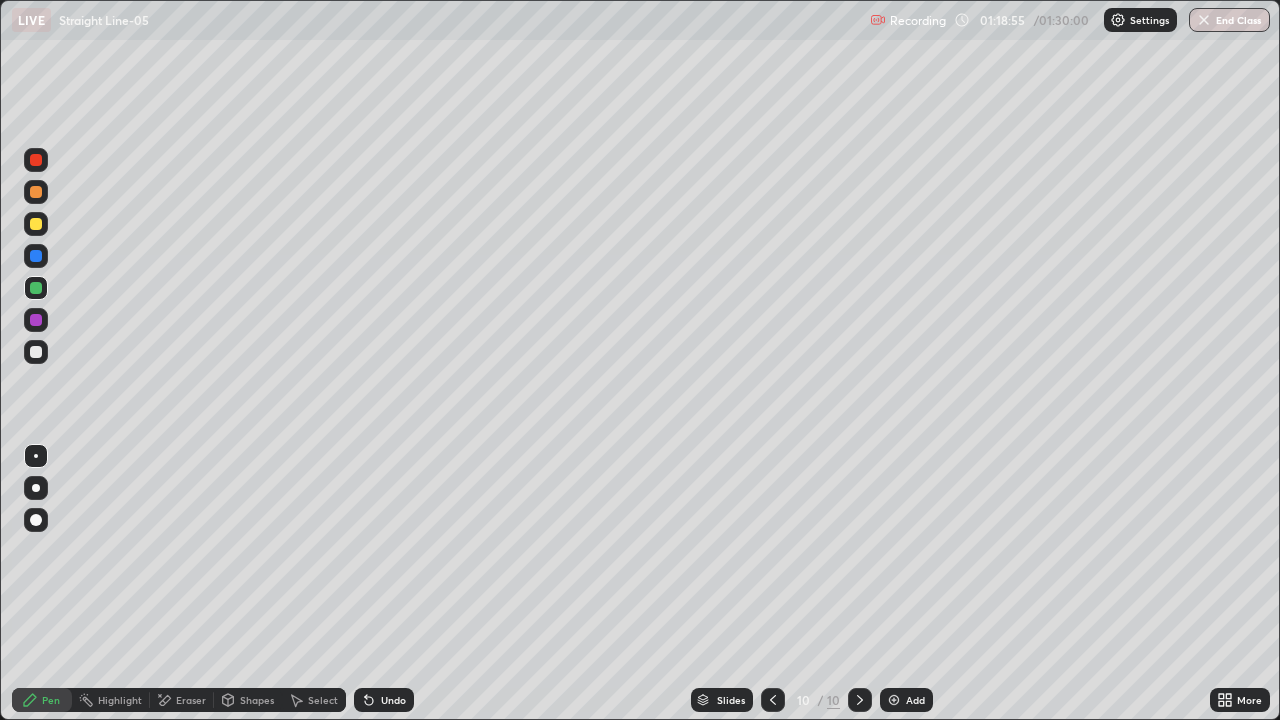 click on "Add" at bounding box center (915, 700) 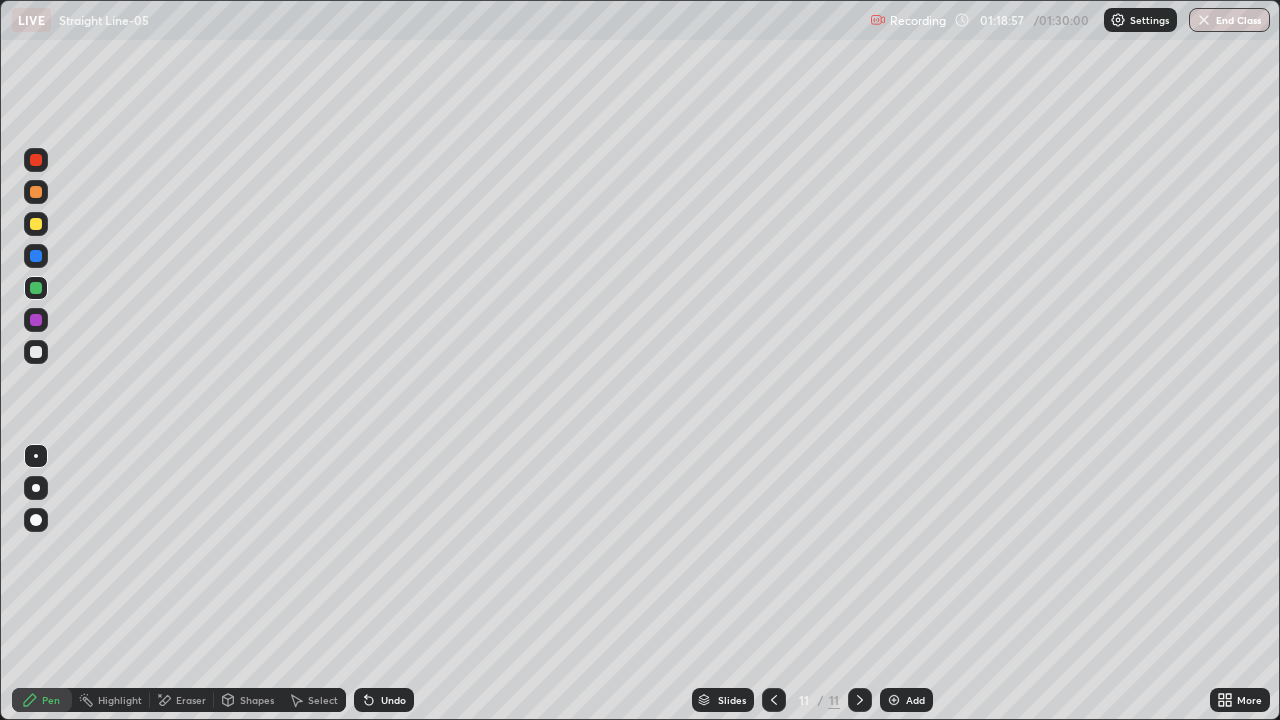 click at bounding box center [774, 700] 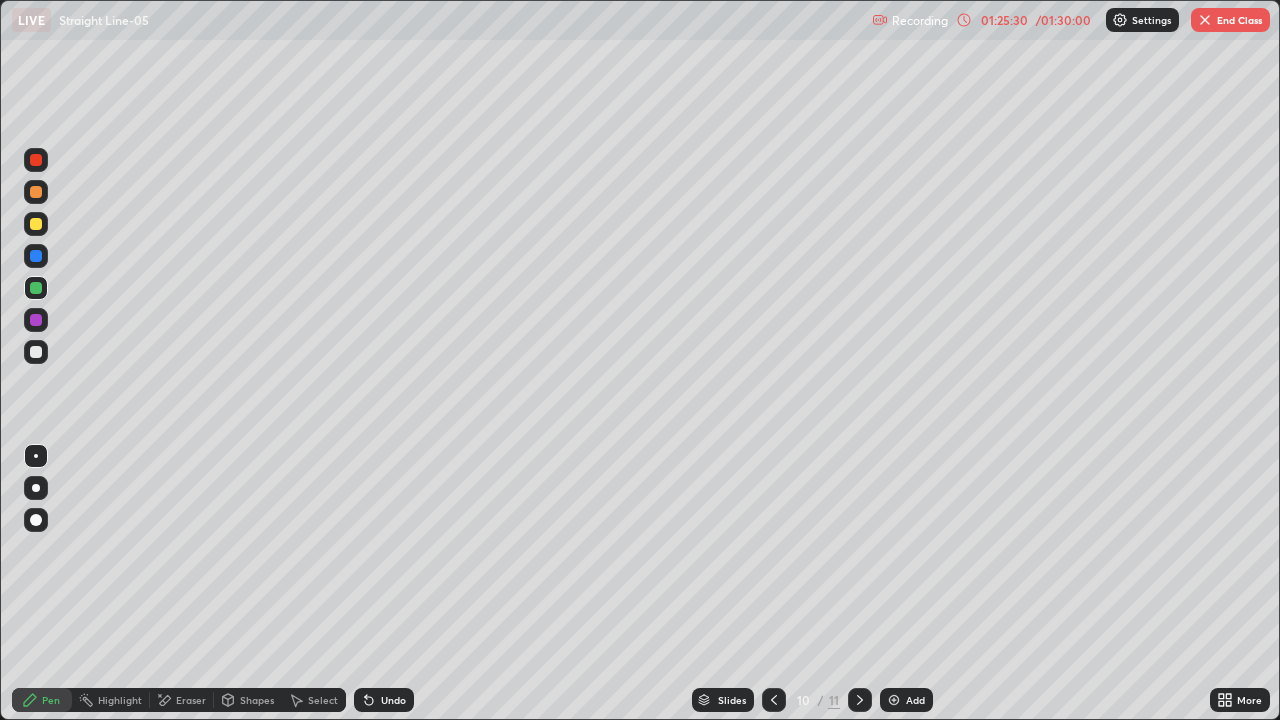 click on "End Class" at bounding box center [1230, 20] 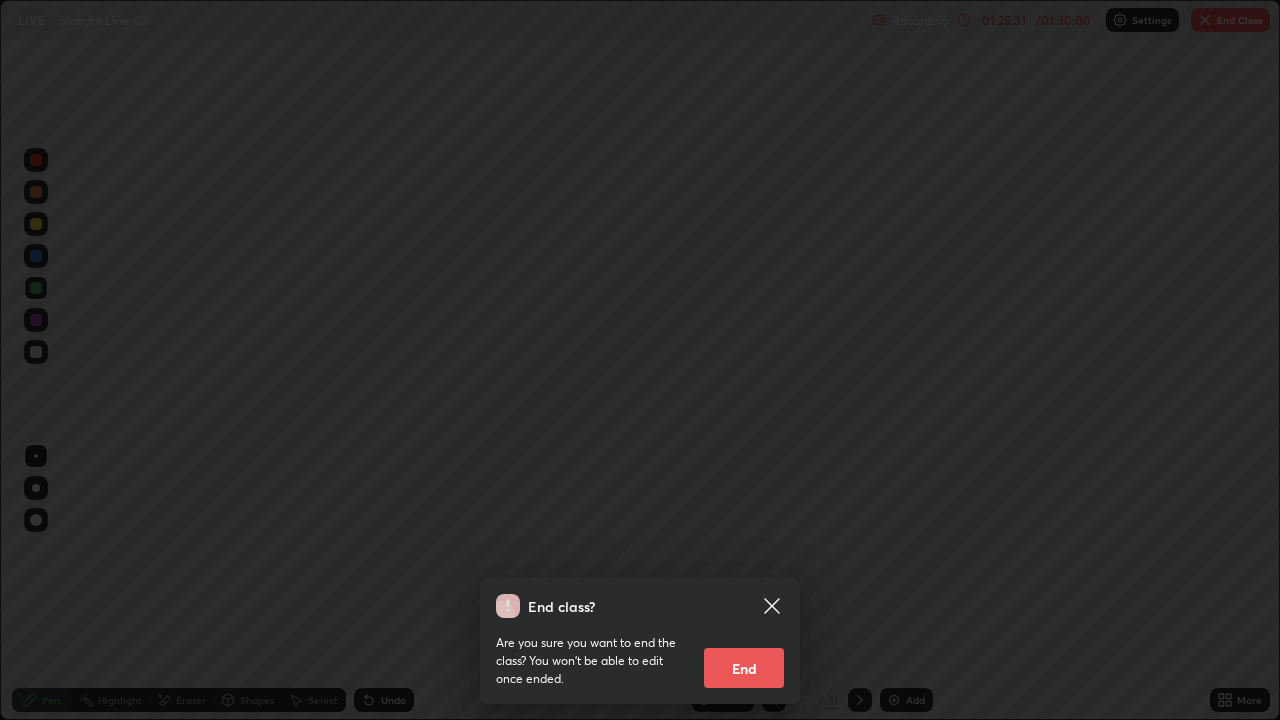 click on "End" at bounding box center (744, 668) 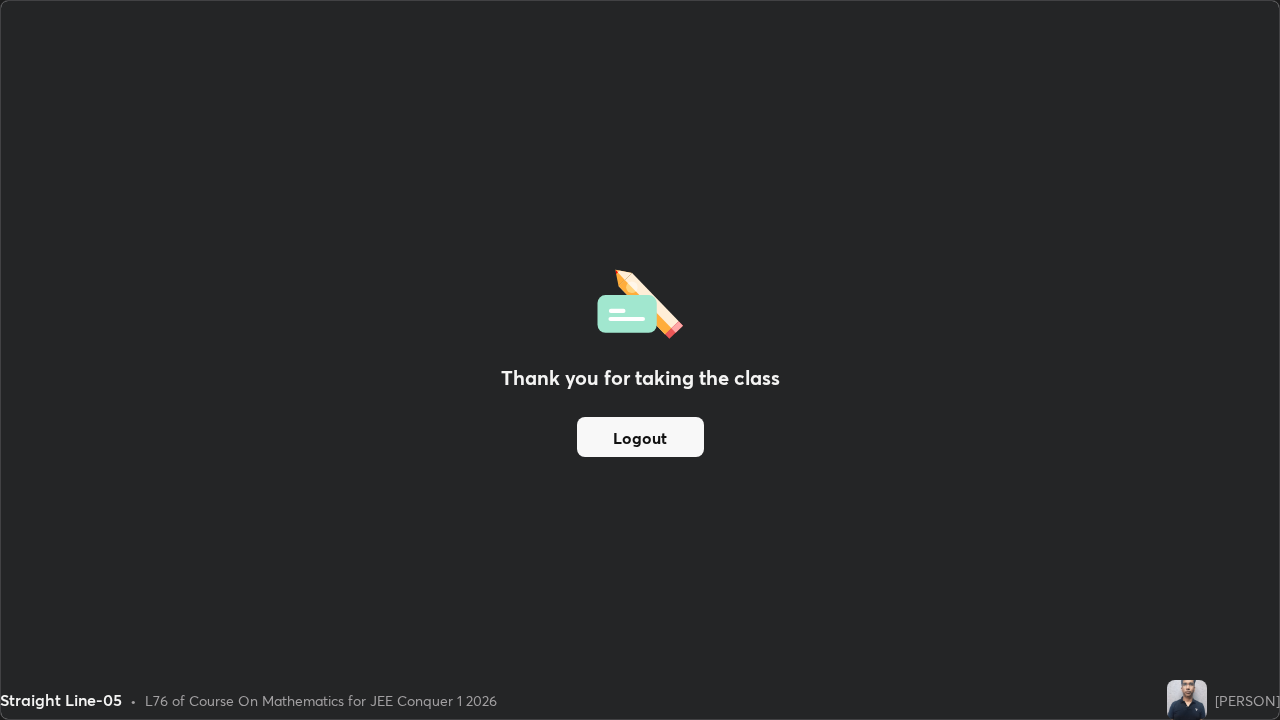 click on "Logout" at bounding box center (640, 437) 